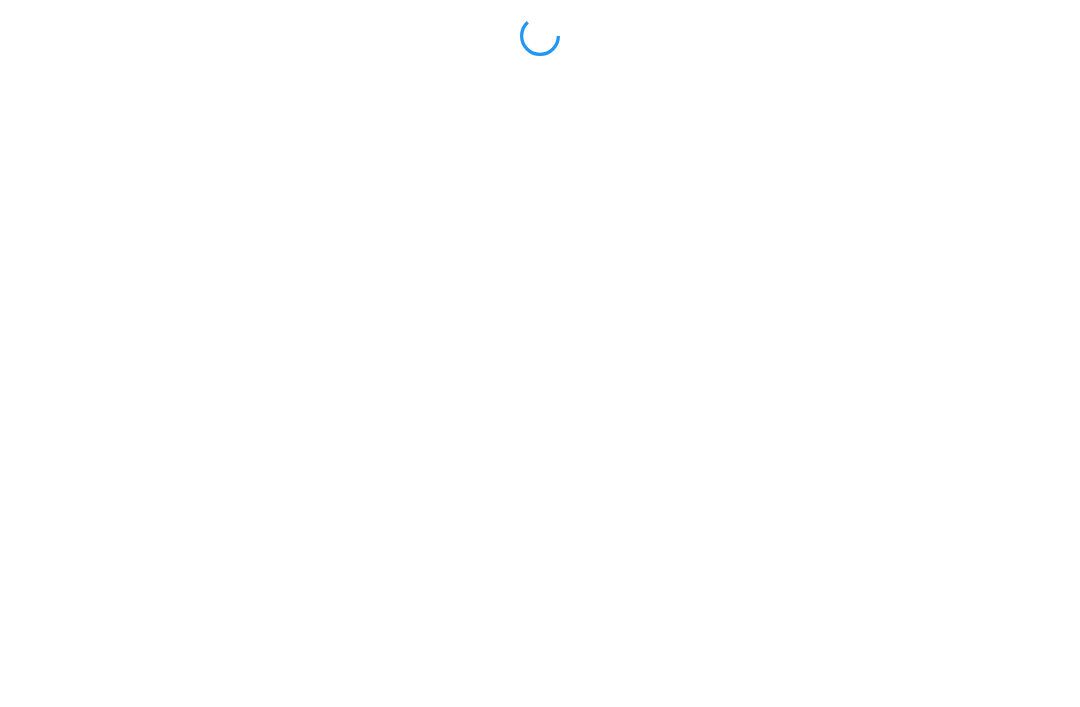 scroll, scrollTop: 0, scrollLeft: 0, axis: both 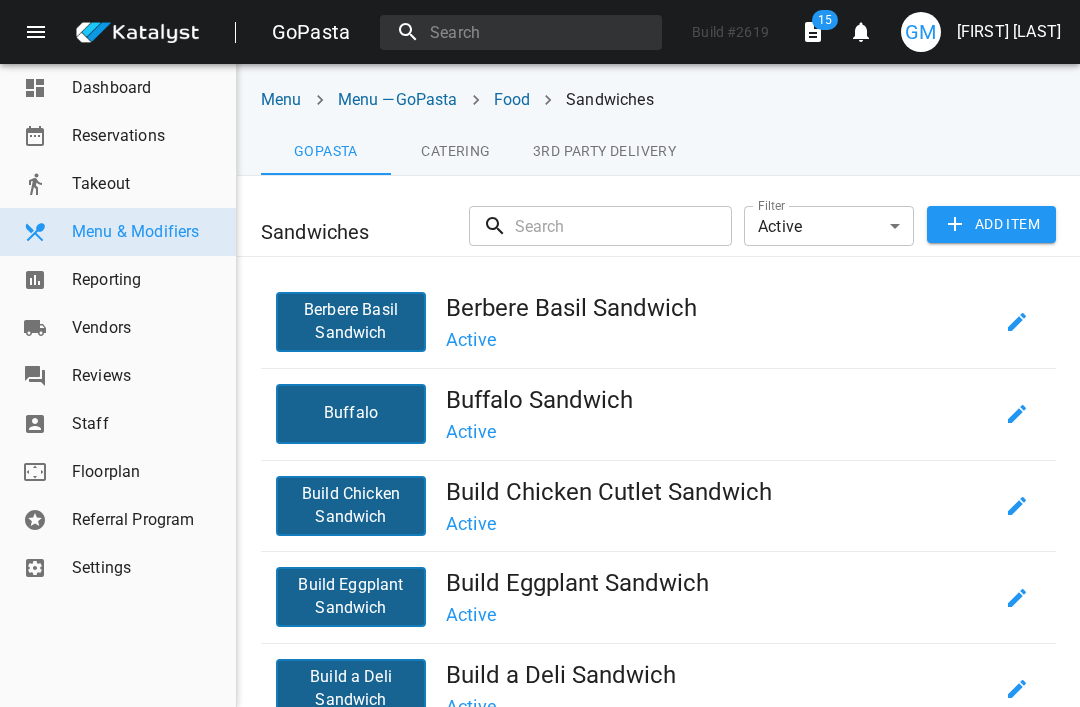 click at bounding box center (1017, 322) 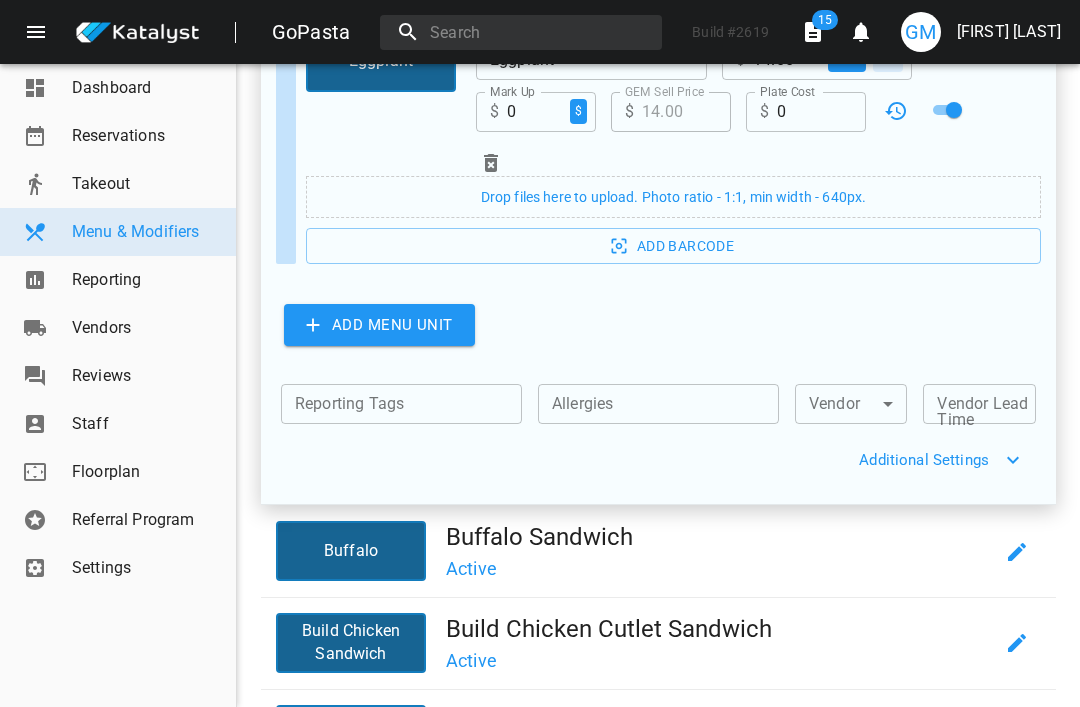 scroll, scrollTop: 708, scrollLeft: 0, axis: vertical 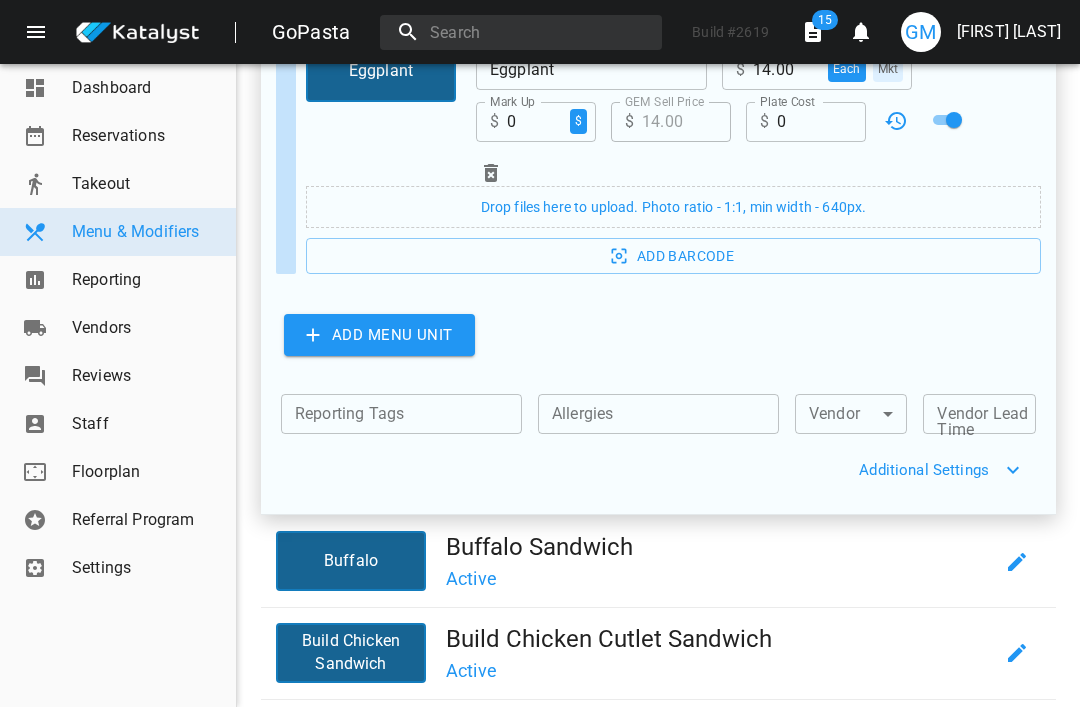 click on "Additional Settings" at bounding box center (640, 470) 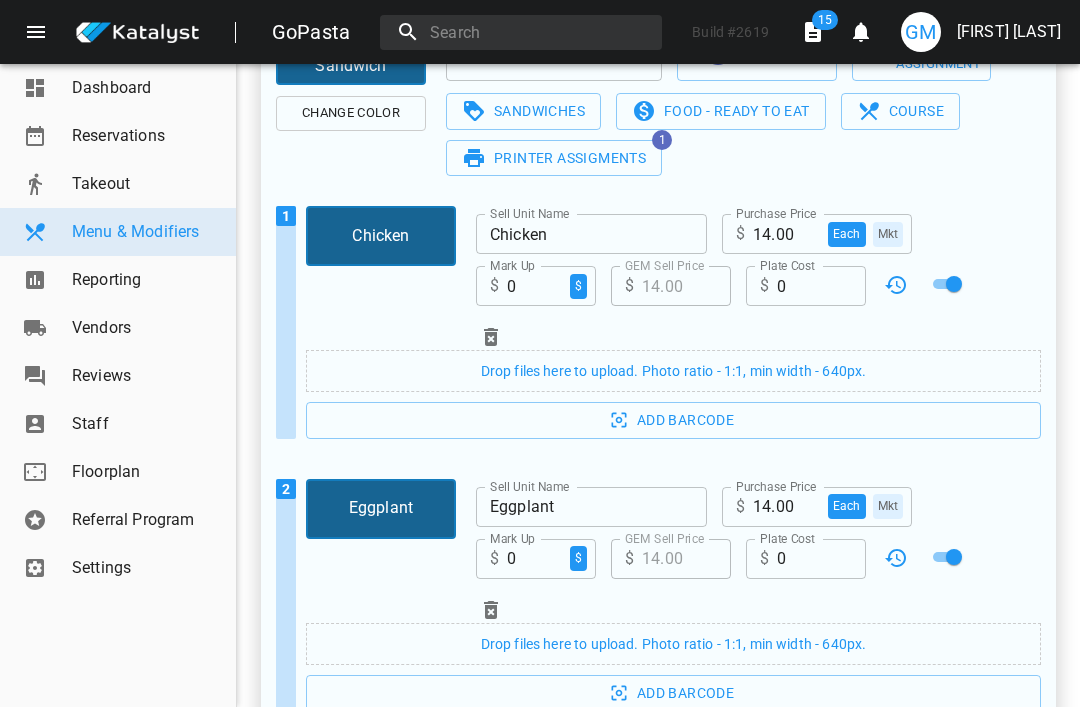 scroll, scrollTop: 270, scrollLeft: 0, axis: vertical 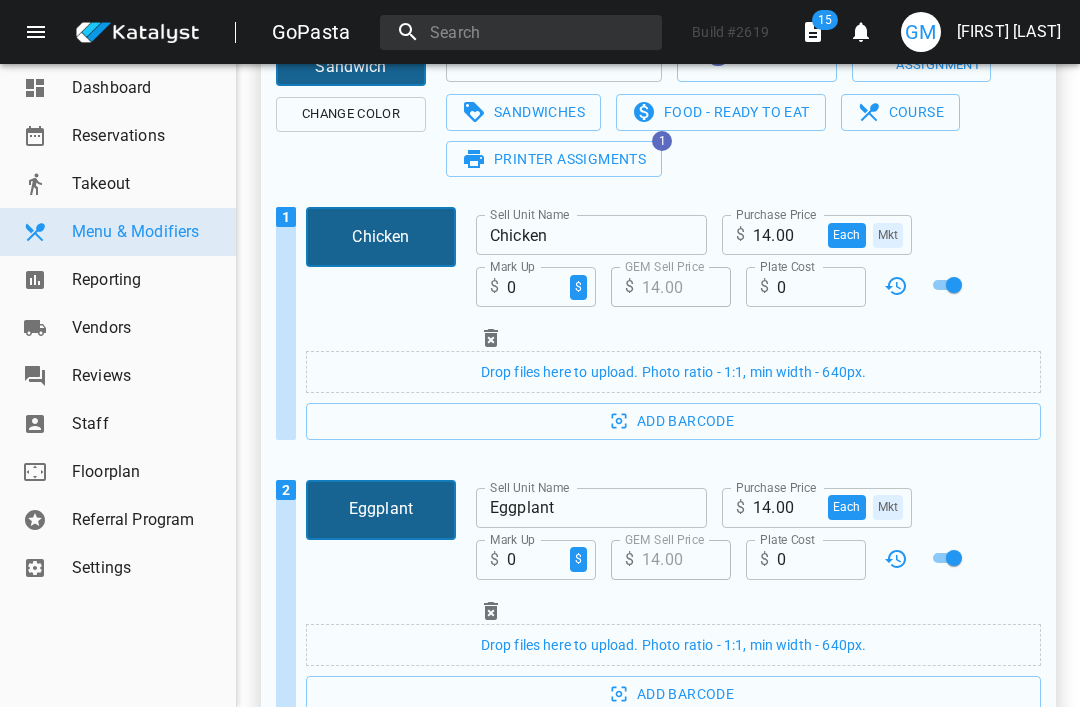 click at bounding box center [954, 285] 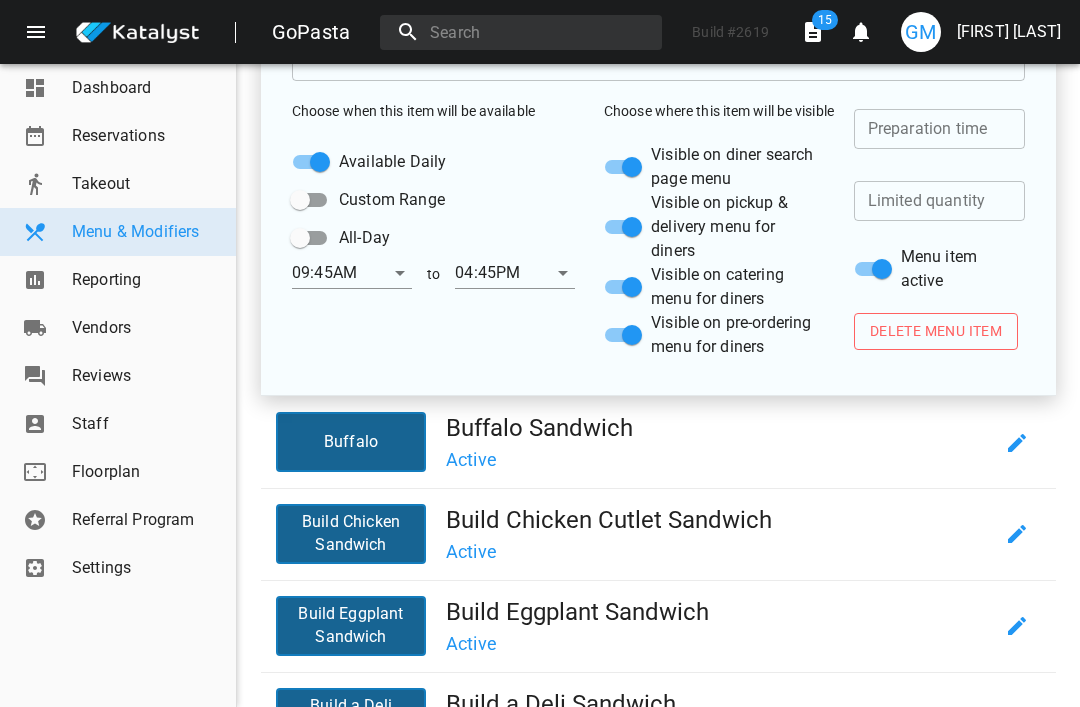 scroll, scrollTop: 1351, scrollLeft: 0, axis: vertical 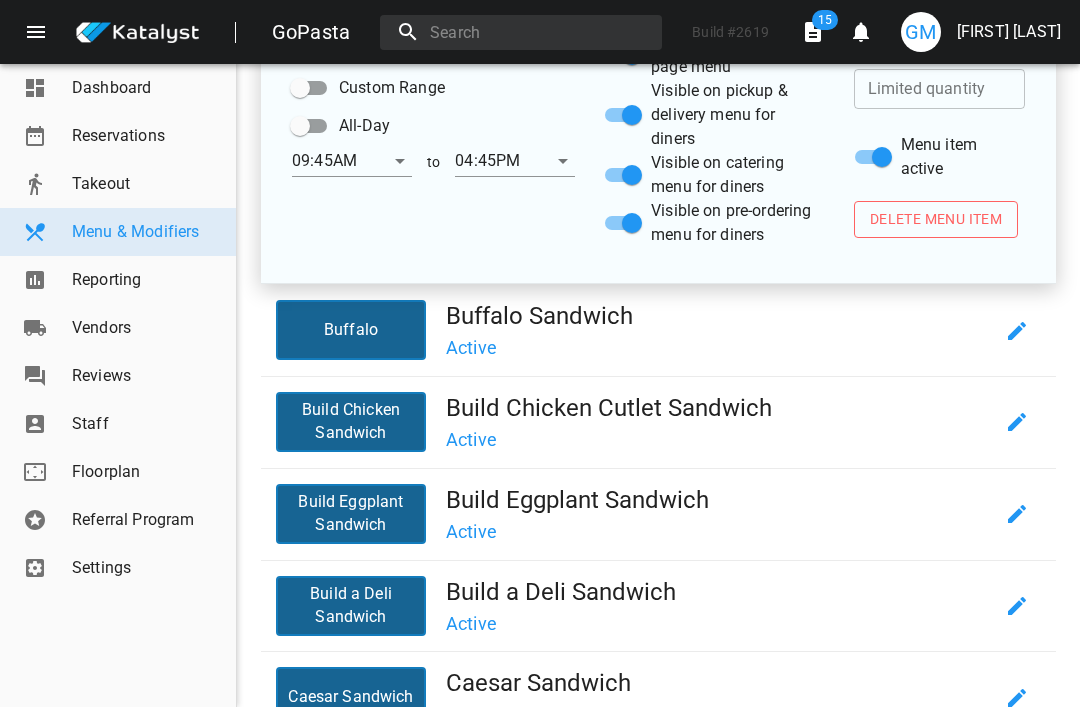click on "Buffalo Sandwich" at bounding box center [719, 316] 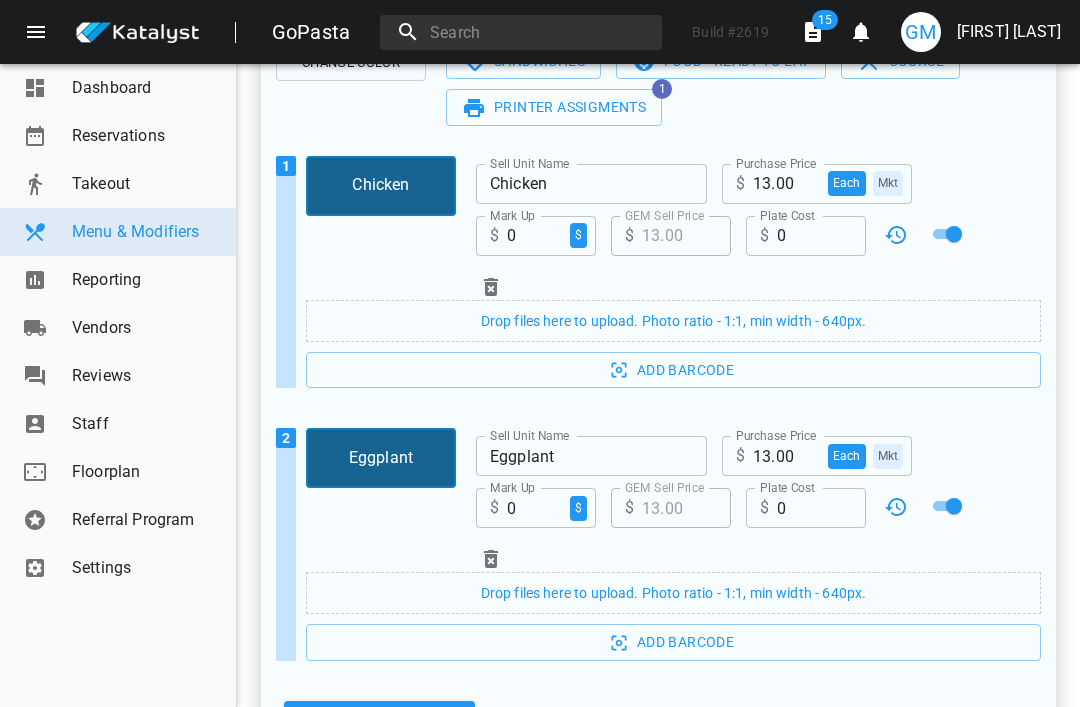 scroll, scrollTop: 411, scrollLeft: 0, axis: vertical 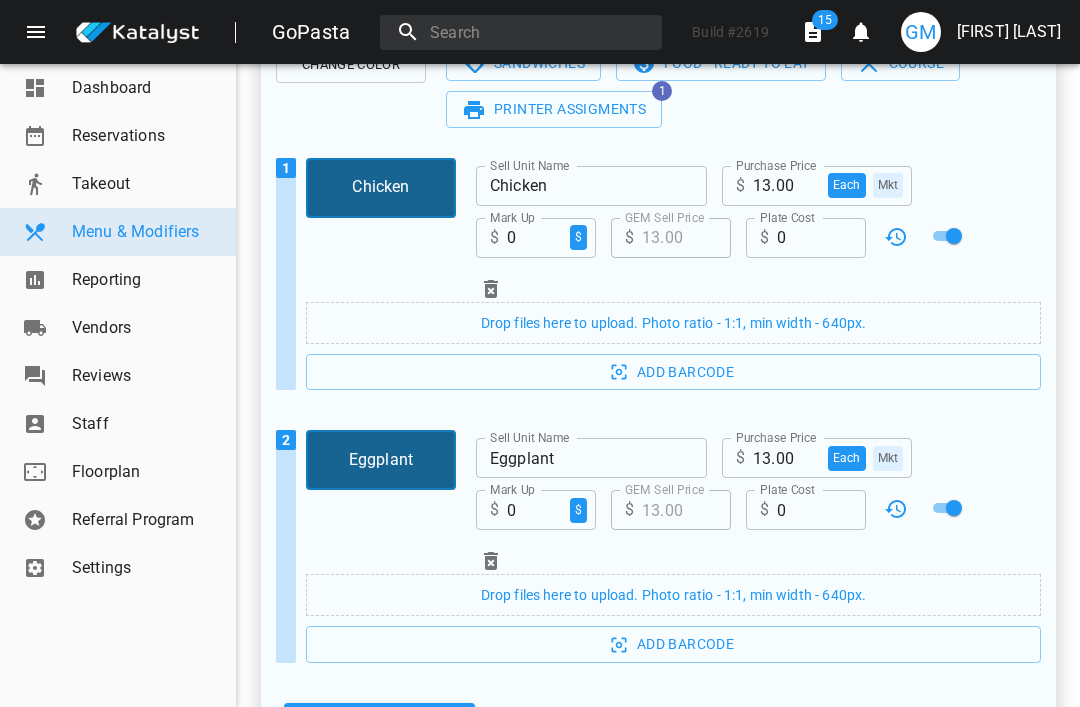click at bounding box center [954, 236] 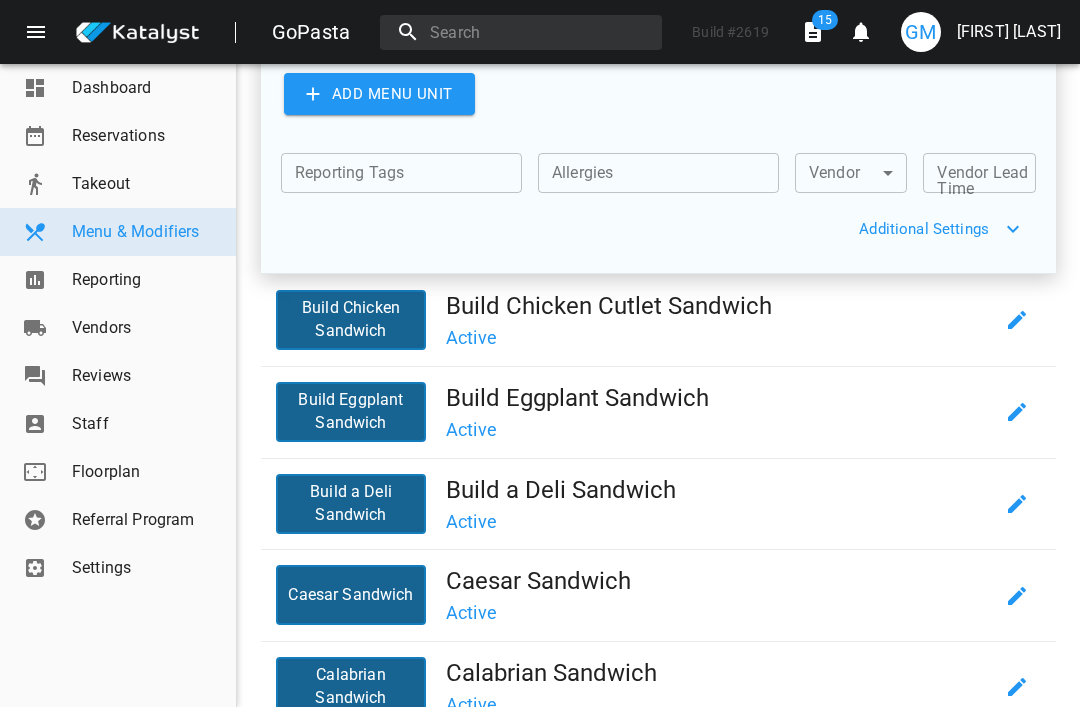 scroll, scrollTop: 1104, scrollLeft: 0, axis: vertical 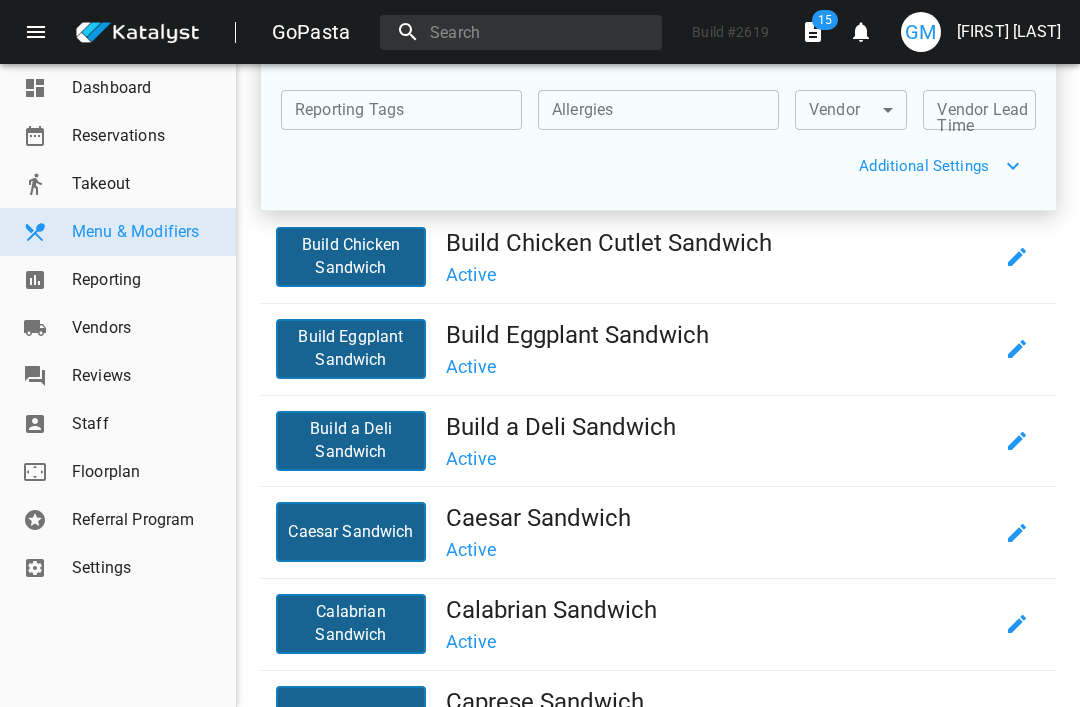 click on "Build Chicken Cutlet Sandwich" at bounding box center [719, 243] 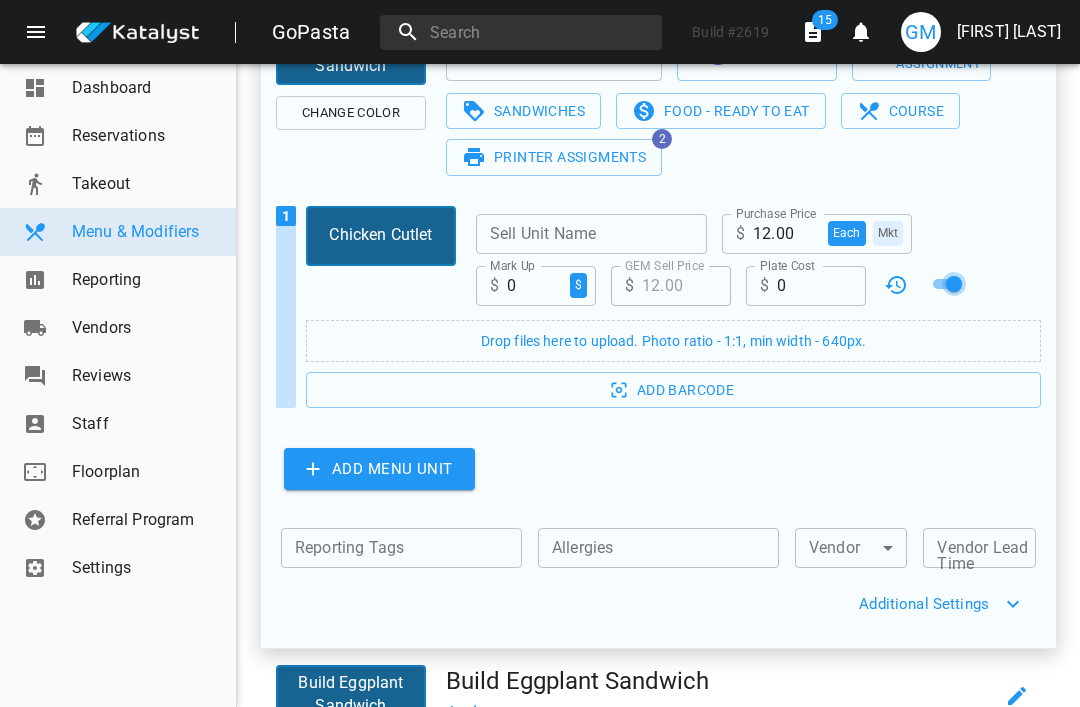 click at bounding box center (954, 284) 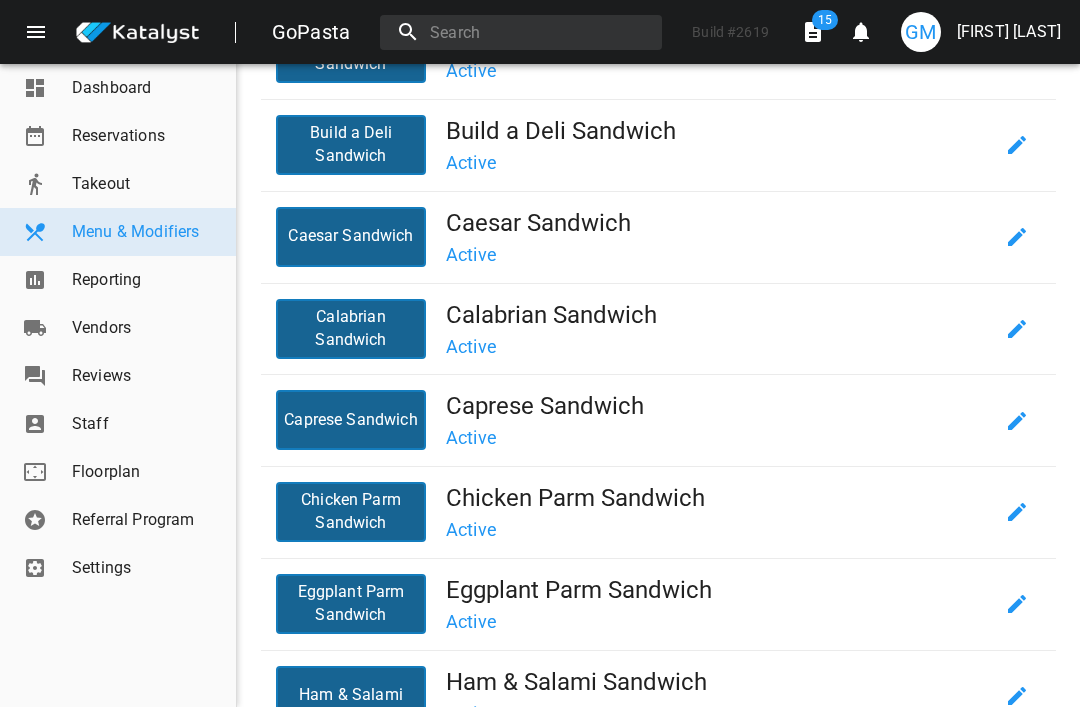 scroll, scrollTop: 1125, scrollLeft: 0, axis: vertical 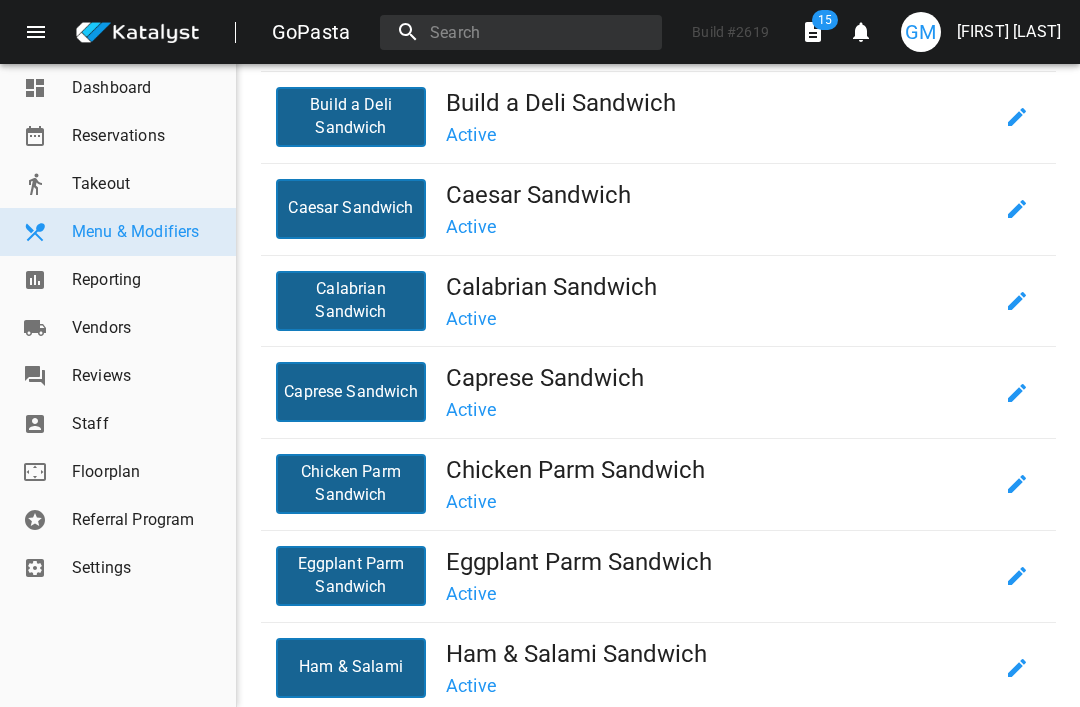 click on "Caesar Sandwich" at bounding box center (719, 195) 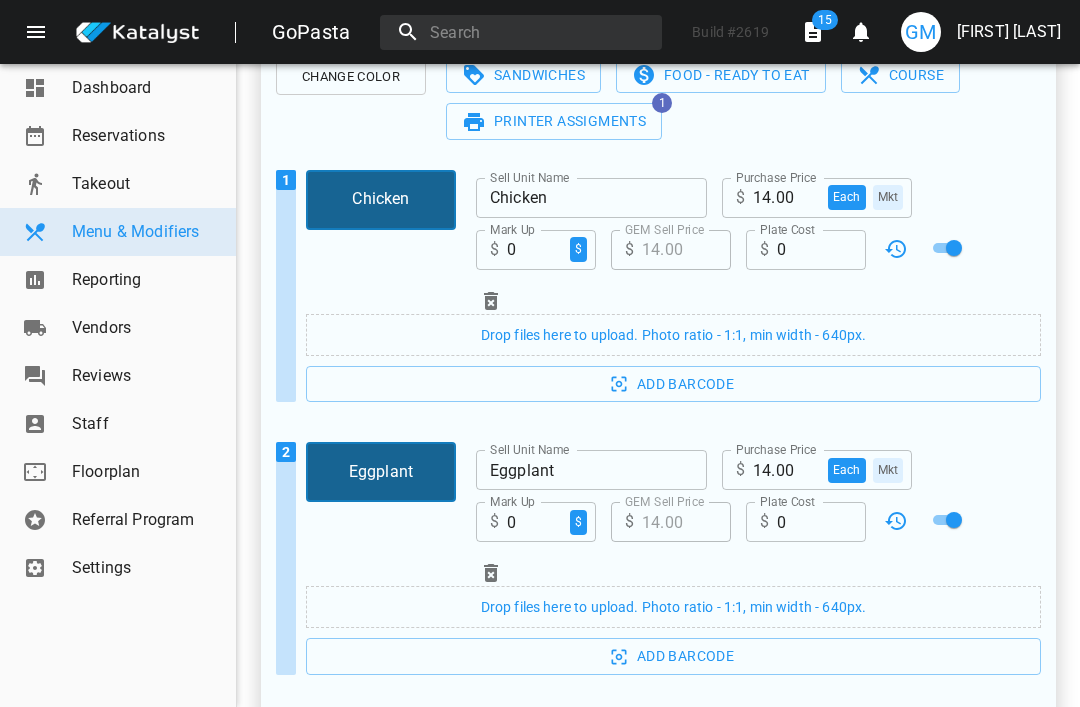 scroll, scrollTop: 756, scrollLeft: 0, axis: vertical 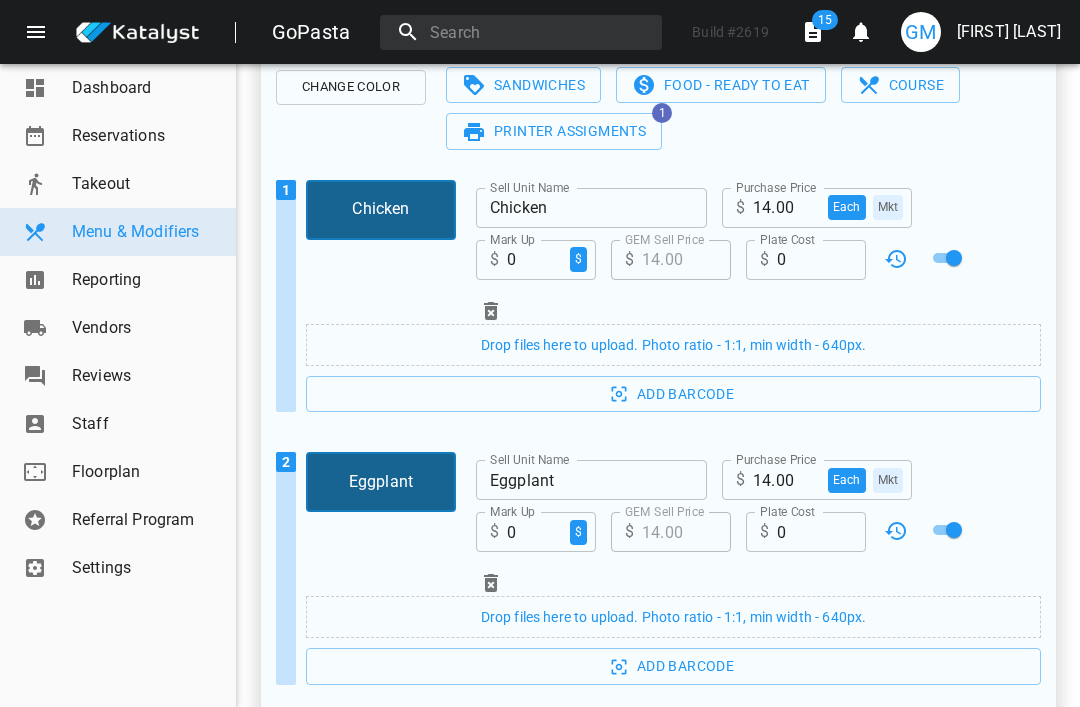 click at bounding box center [954, 258] 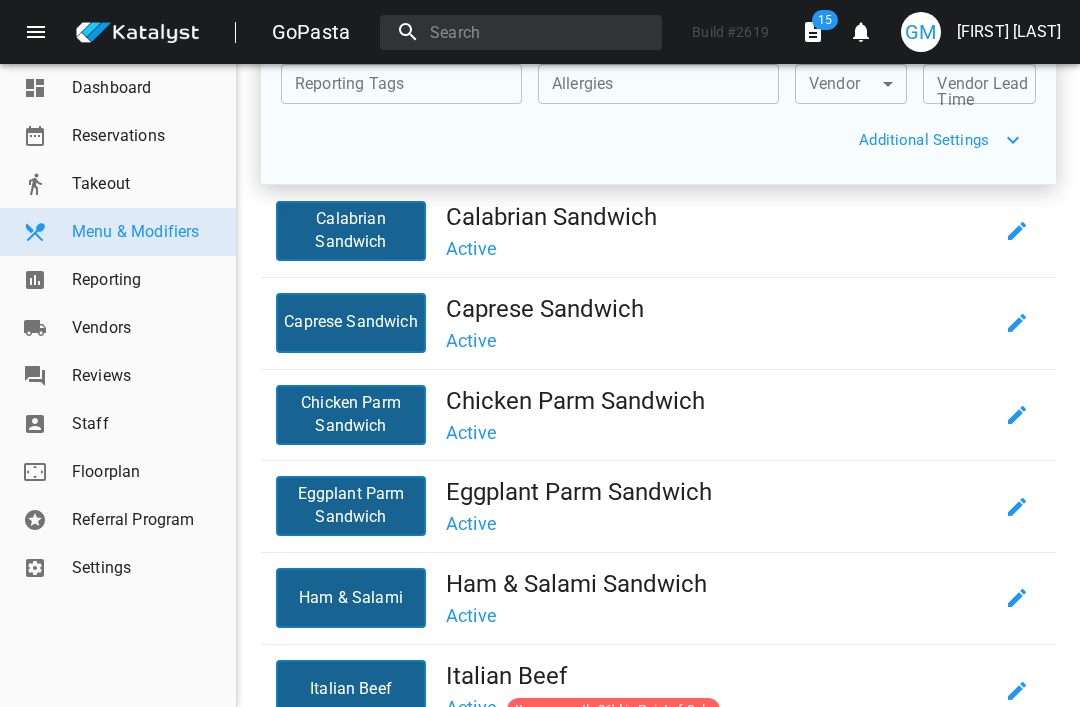 scroll, scrollTop: 1472, scrollLeft: 0, axis: vertical 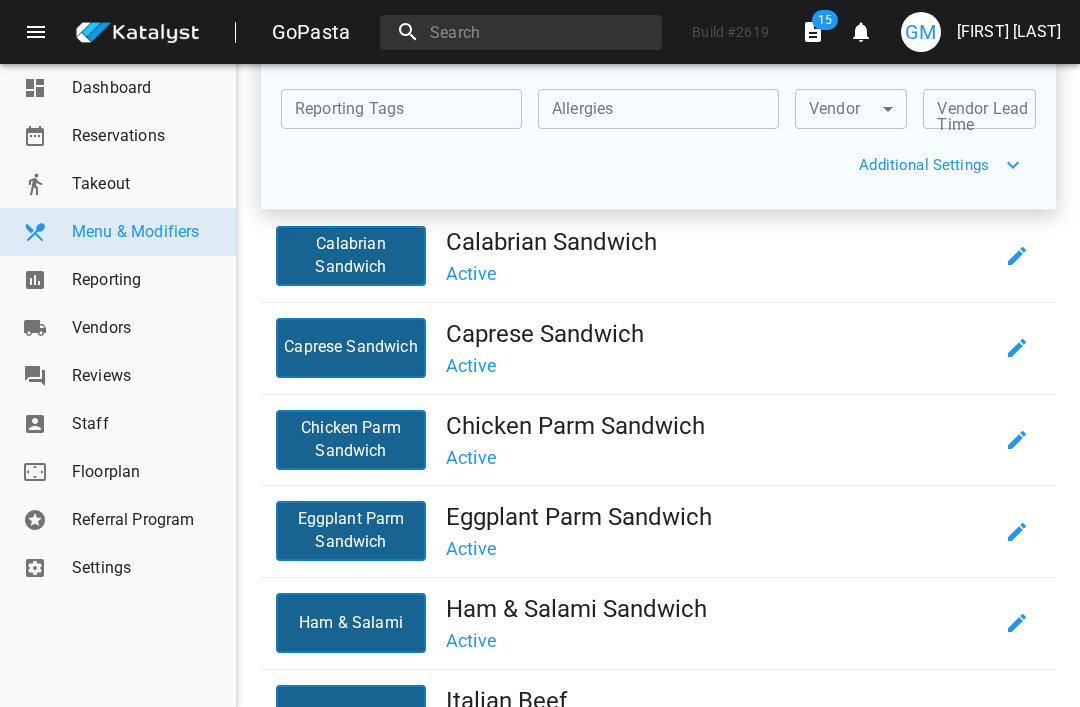 click on "Calabrian Sandwich Calabrian Sandwich Active" at bounding box center (658, 257) 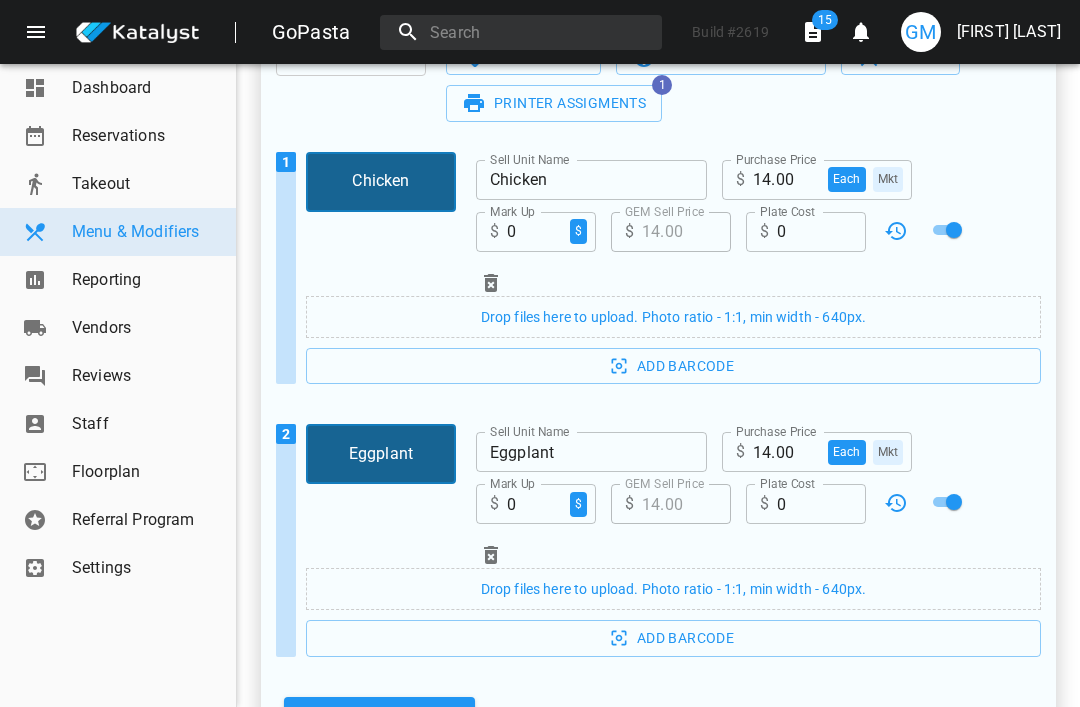 click at bounding box center (954, 230) 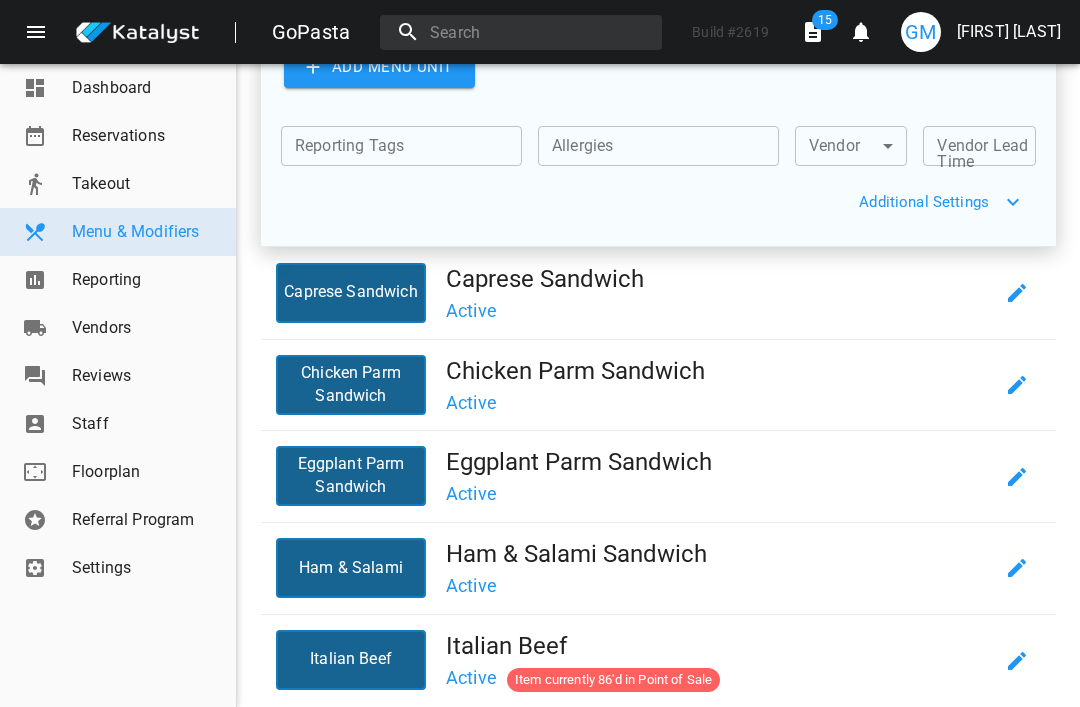 scroll, scrollTop: 1549, scrollLeft: 0, axis: vertical 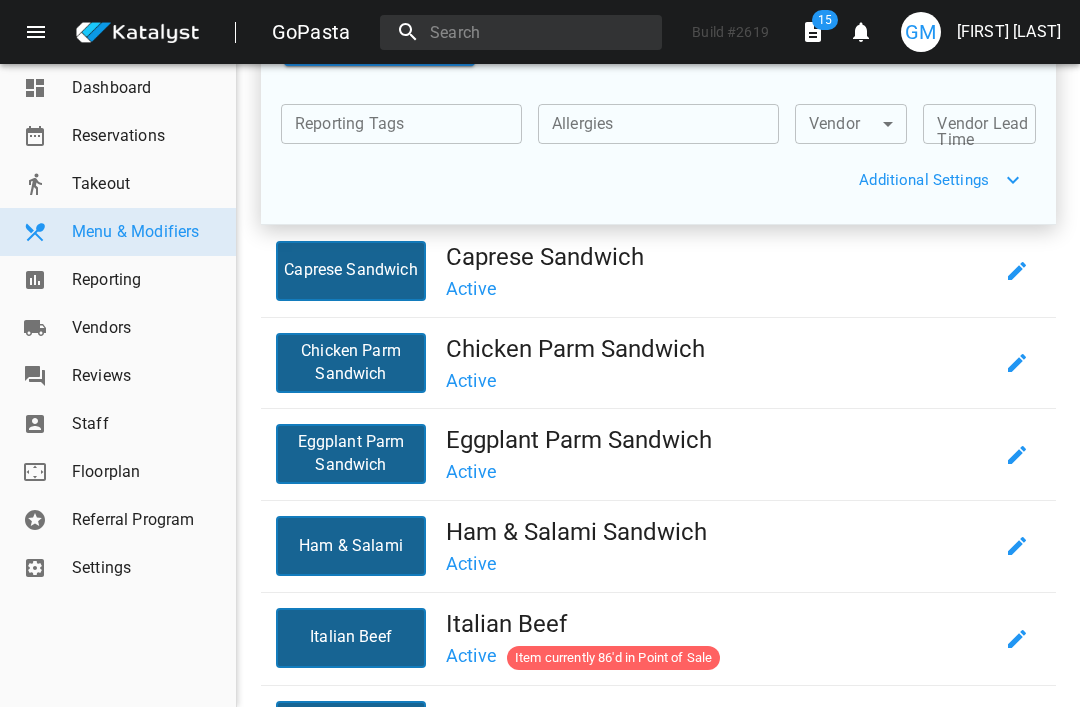 click on "Active" at bounding box center [719, 379] 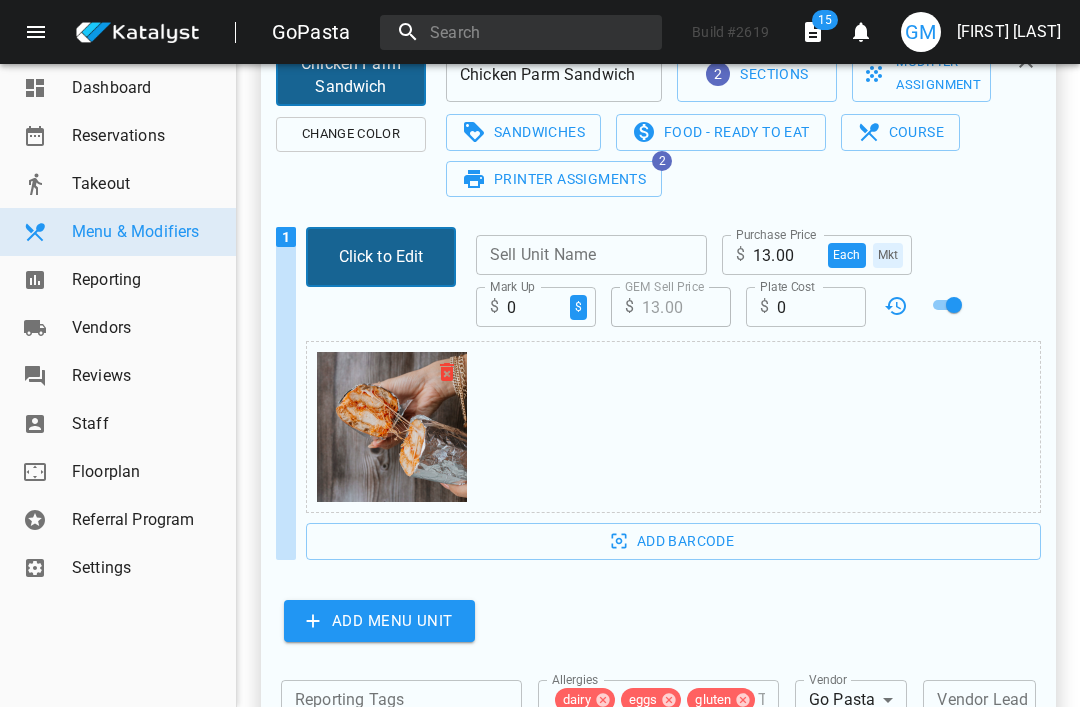 scroll, scrollTop: 980, scrollLeft: 0, axis: vertical 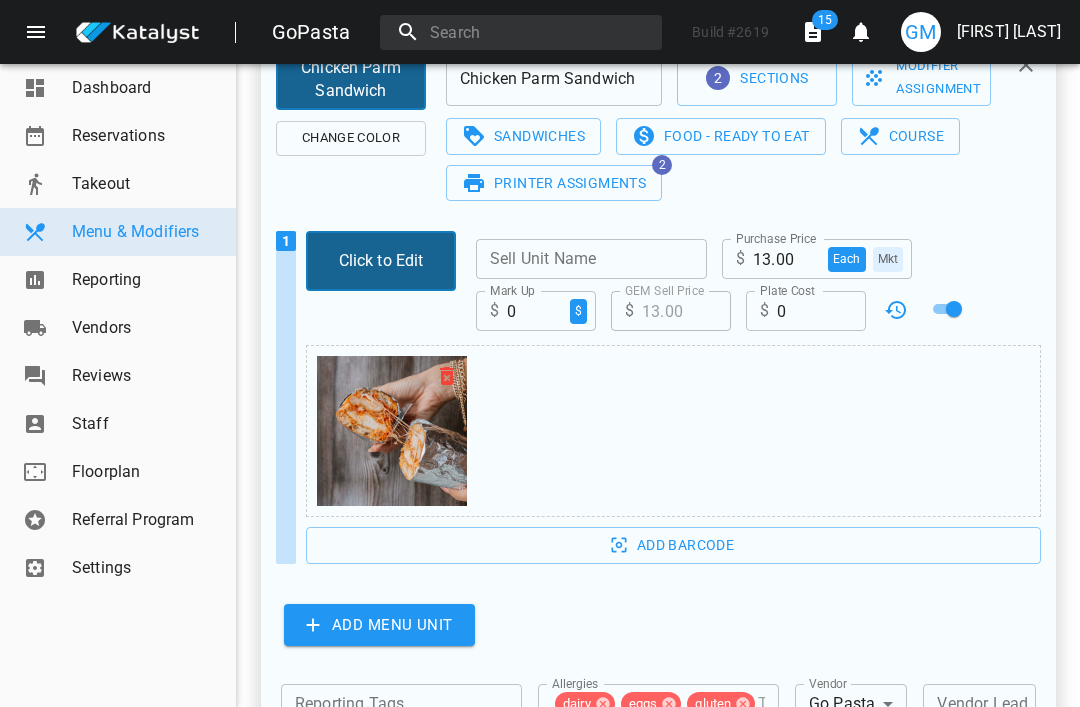 click at bounding box center (954, 309) 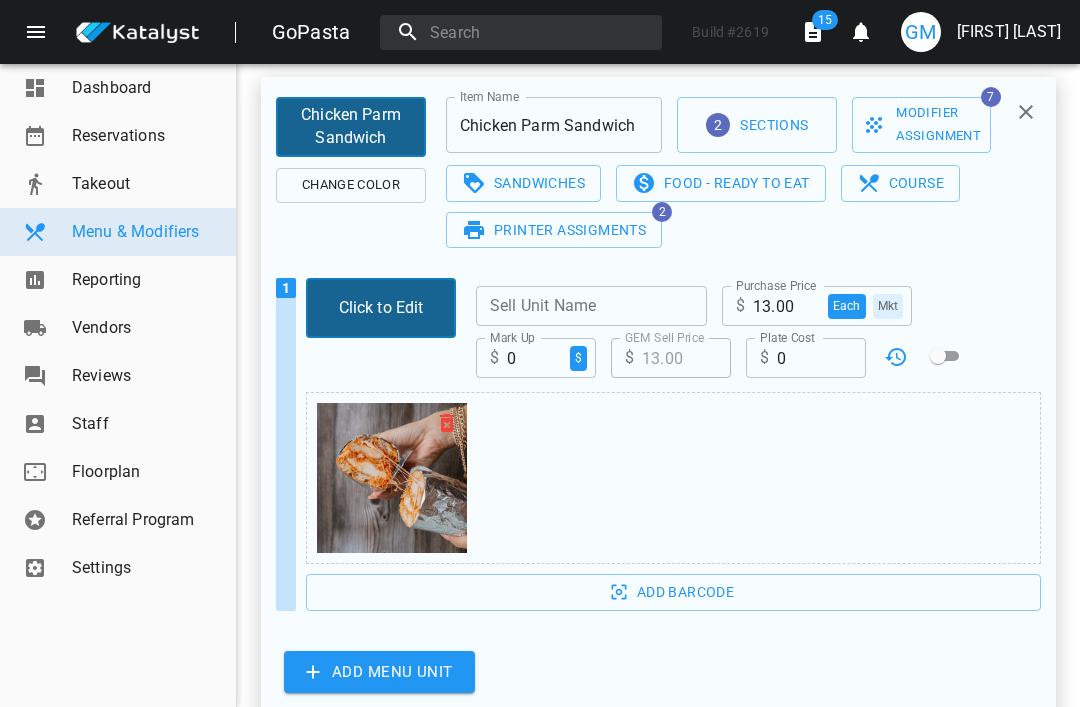scroll, scrollTop: 827, scrollLeft: 0, axis: vertical 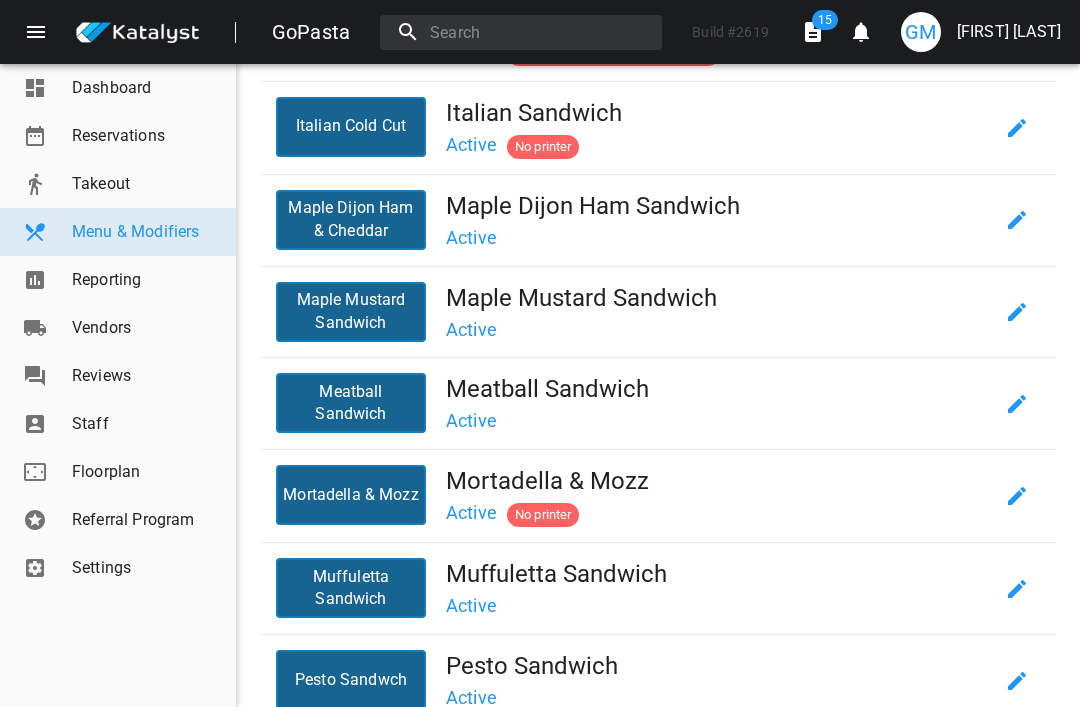click on "Maple Dijon Ham Sandwich" at bounding box center (719, 206) 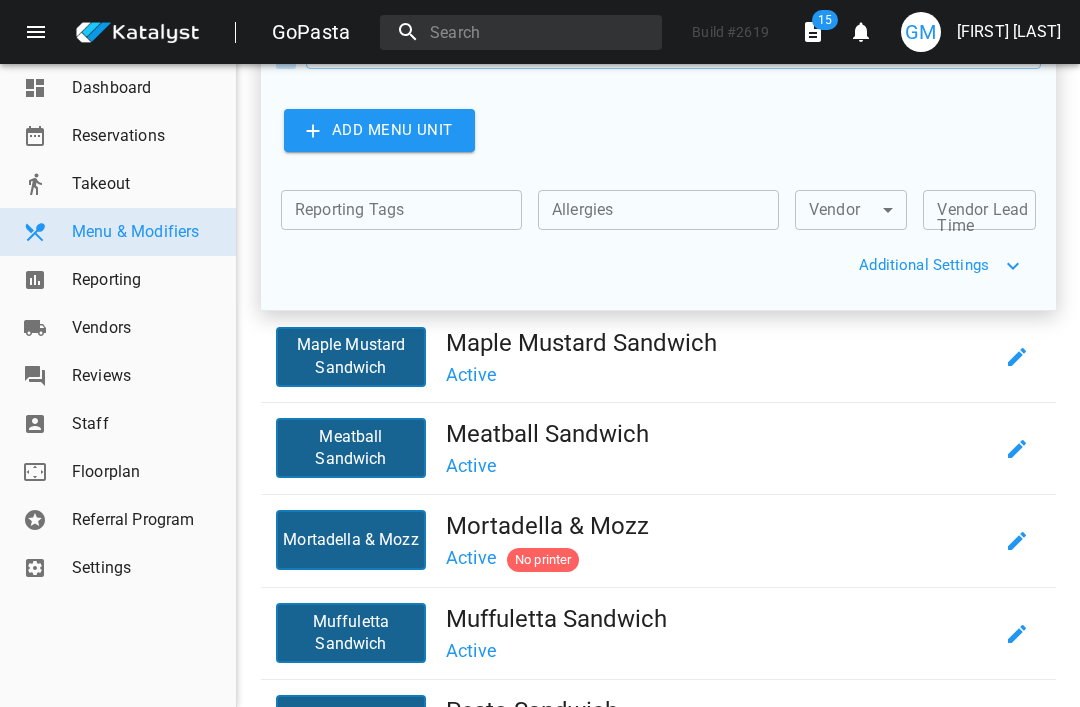 click on "Maple Mustard Sandwich" at bounding box center (719, 343) 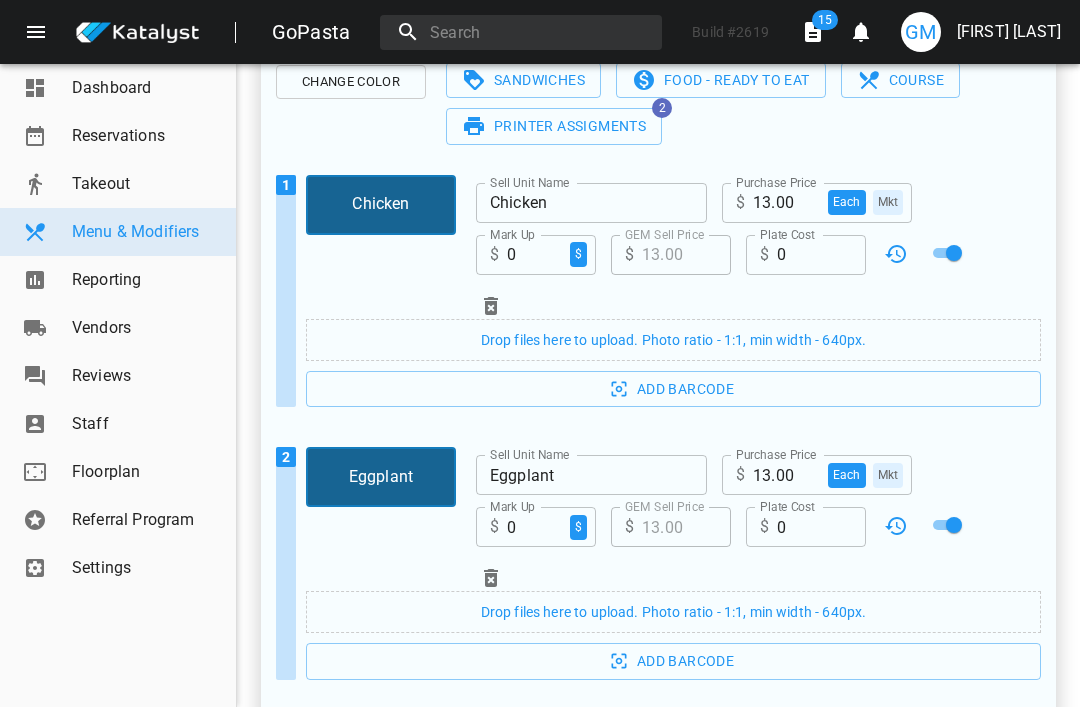 scroll, scrollTop: 1578, scrollLeft: 0, axis: vertical 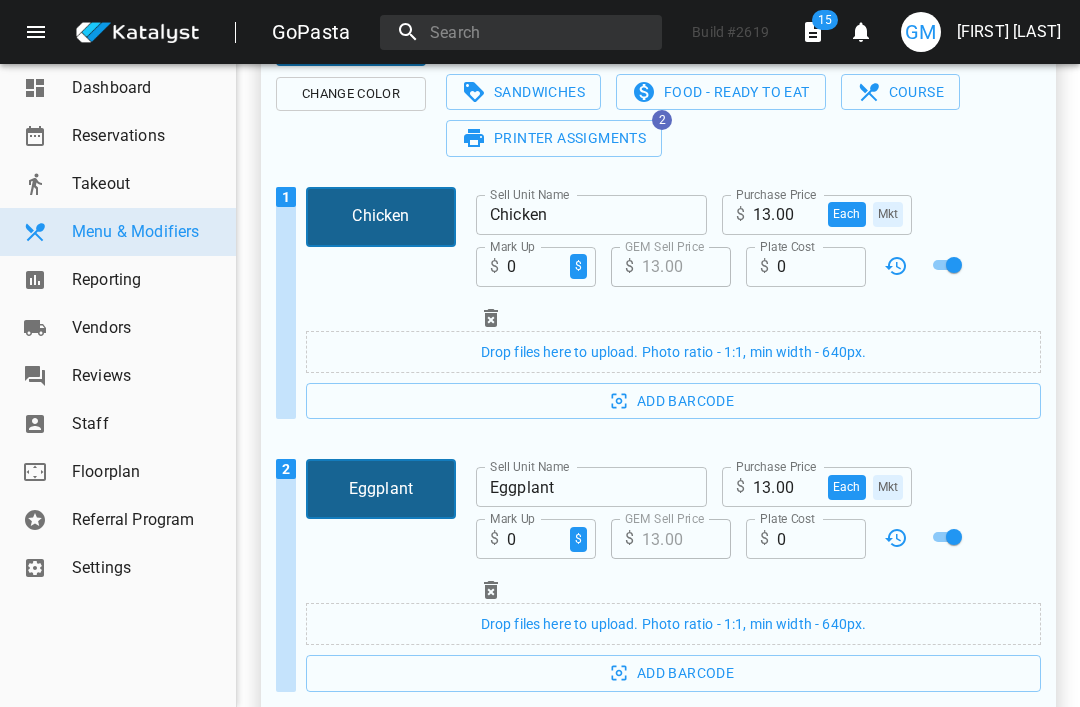 click at bounding box center (954, 265) 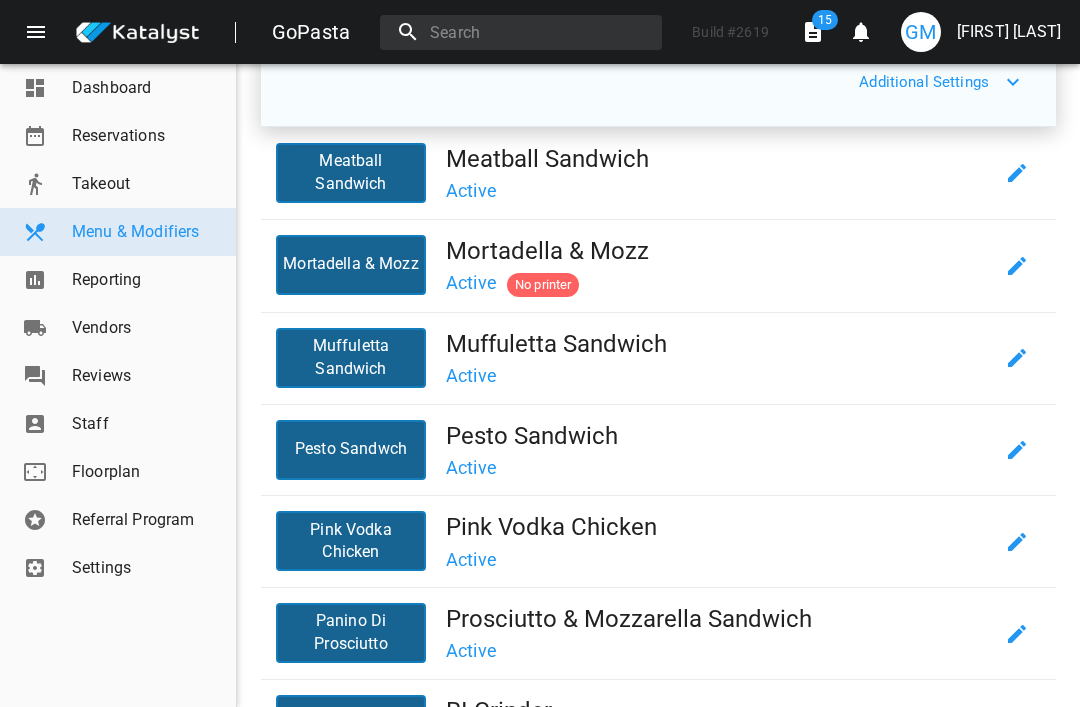 click on "Pesto Sandwich" at bounding box center (719, 436) 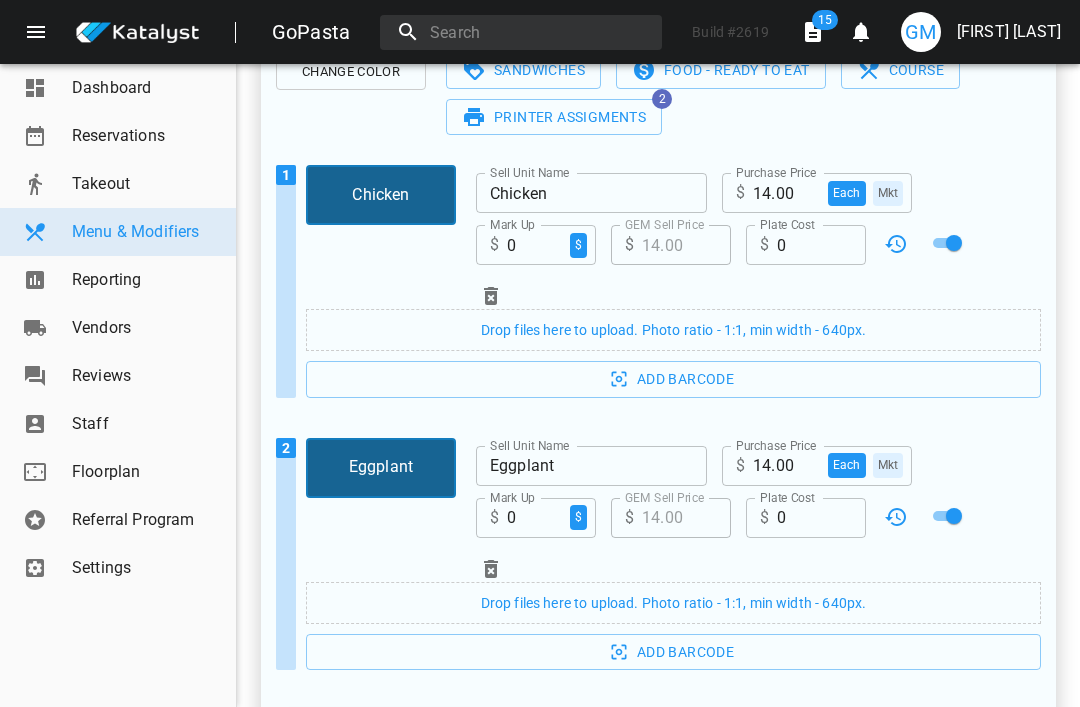 click at bounding box center [954, 243] 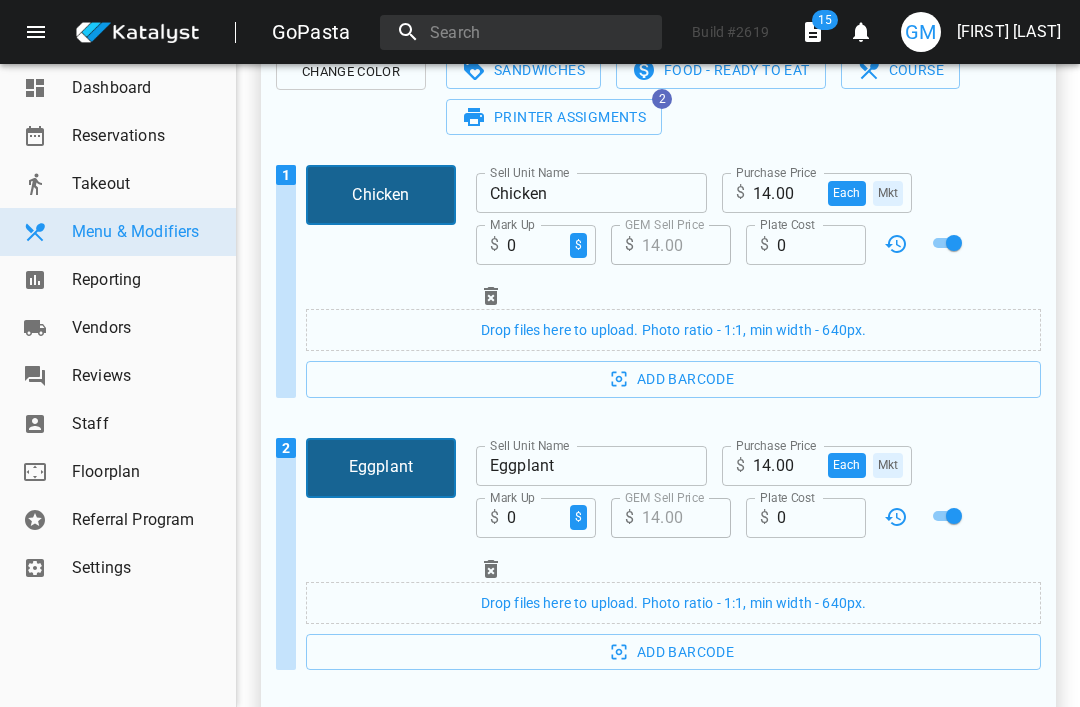 checkbox on "false" 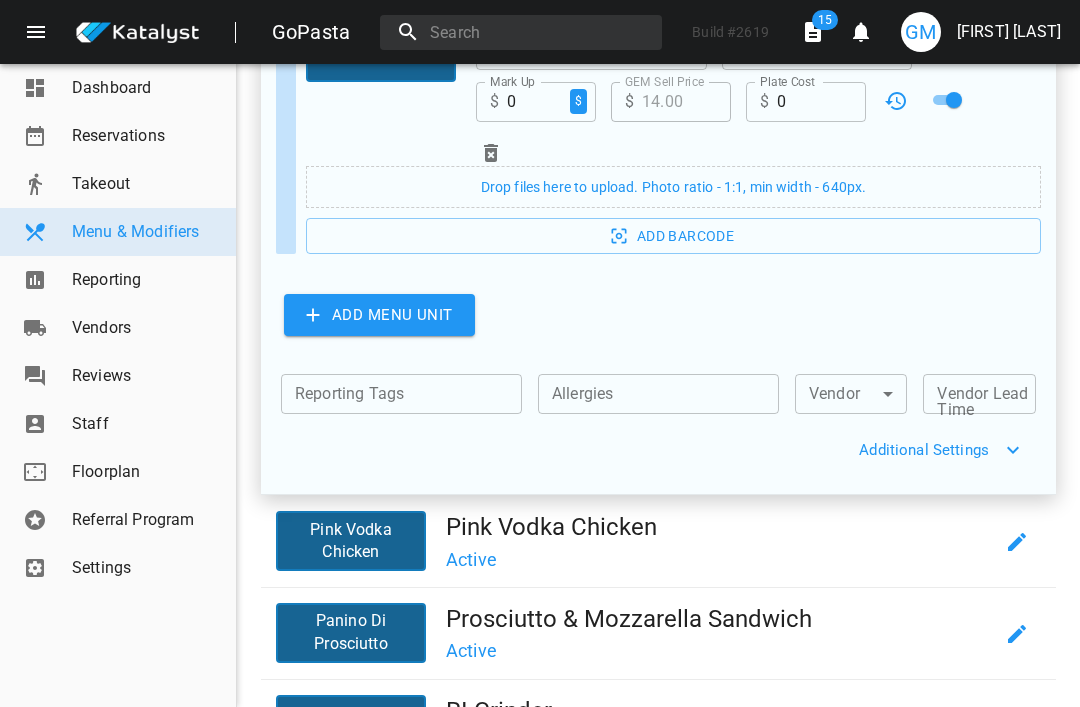 click on "Pink Vodka Chicken" at bounding box center (719, 527) 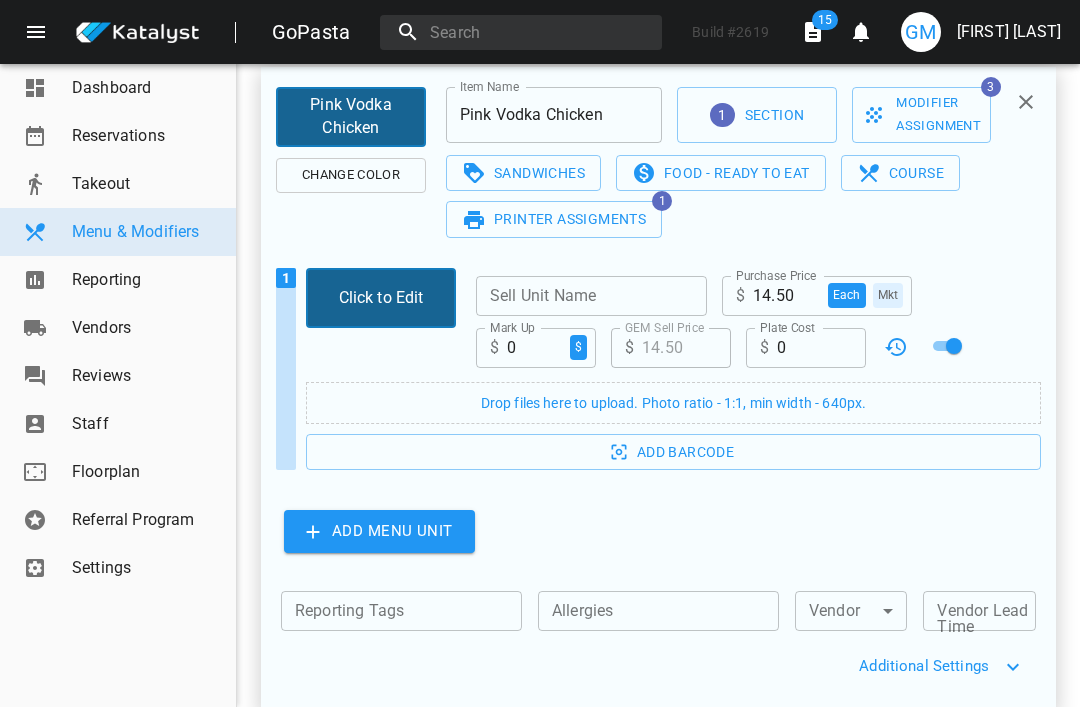 scroll, scrollTop: 1970, scrollLeft: 0, axis: vertical 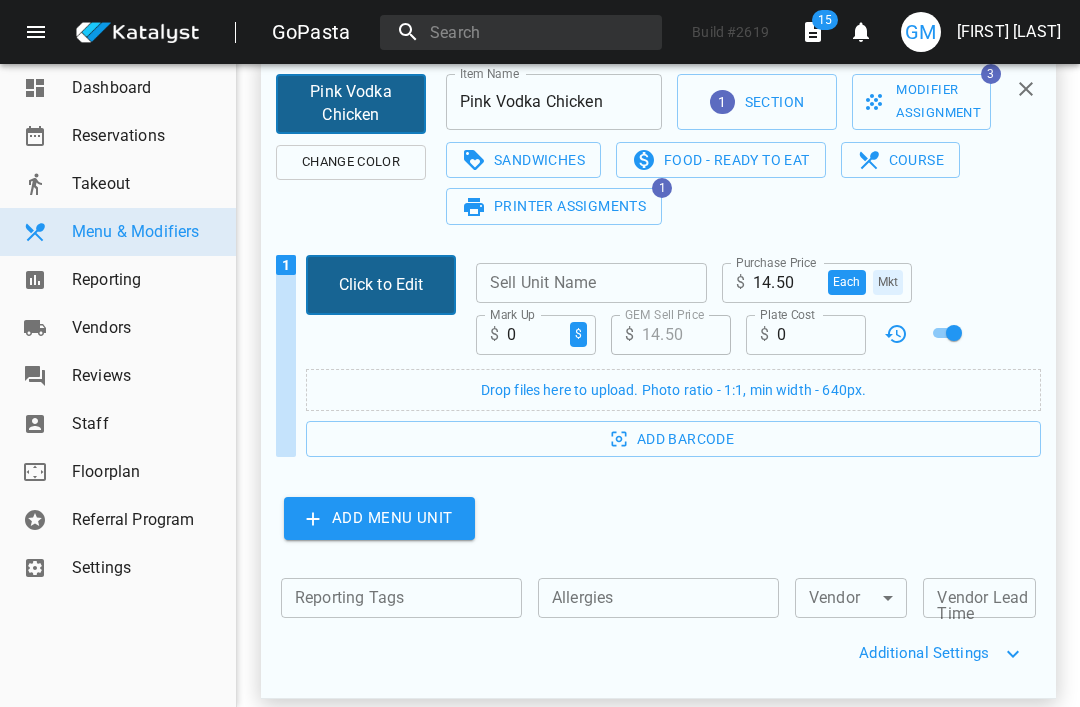 click at bounding box center (954, 333) 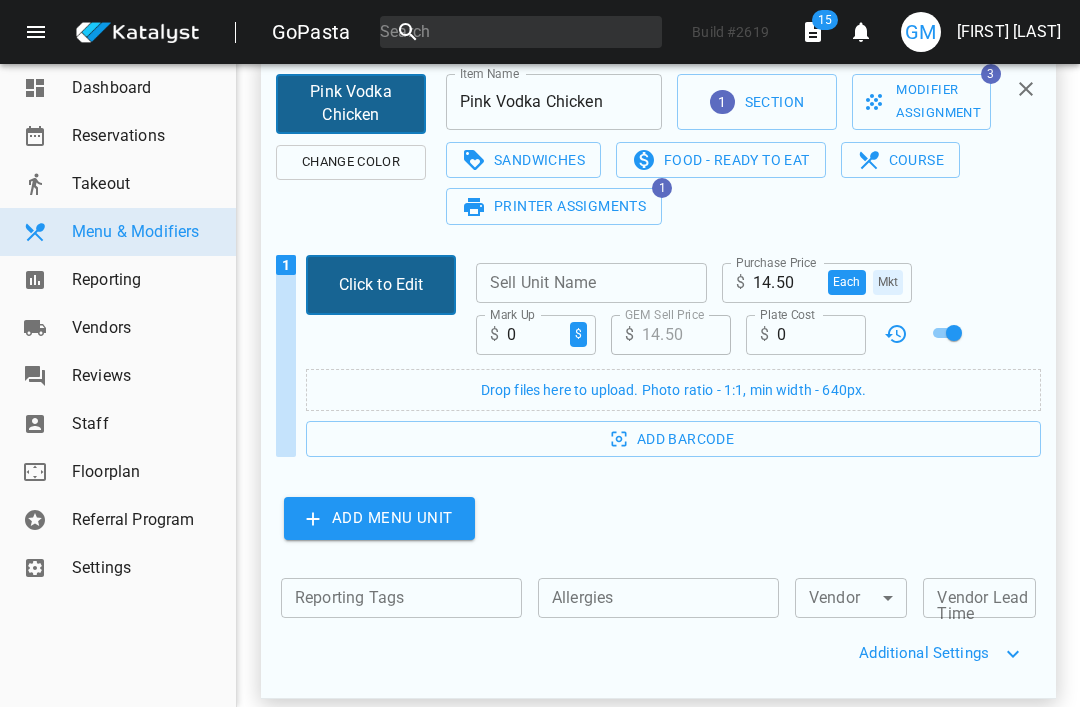 checkbox on "false" 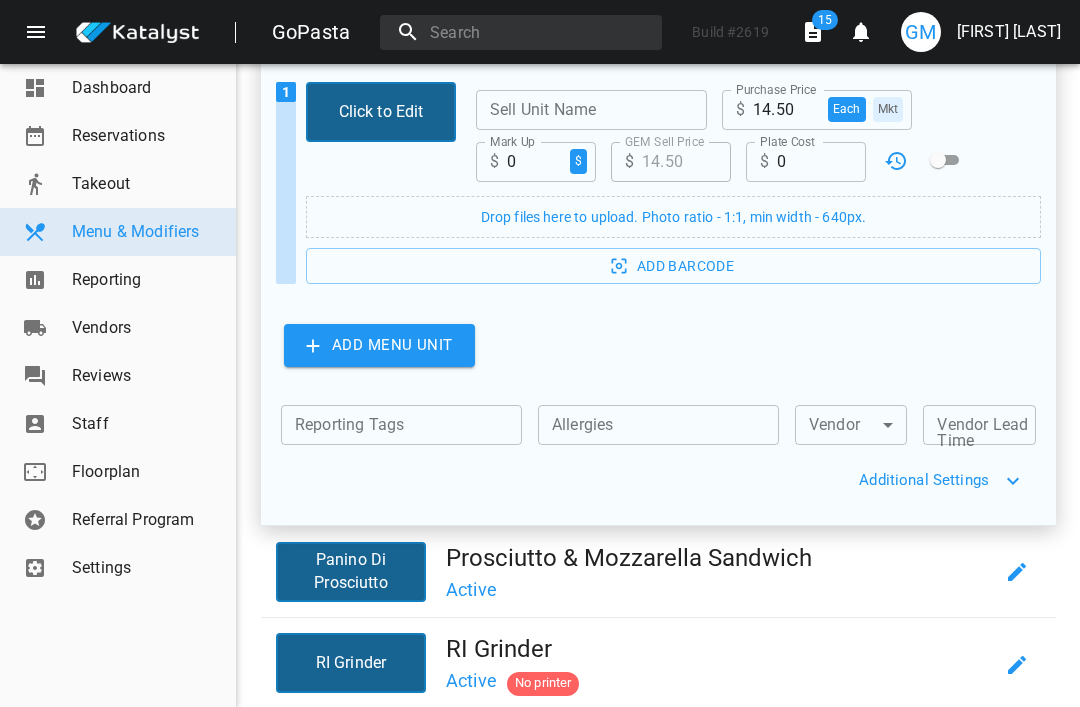 scroll, scrollTop: 2142, scrollLeft: 0, axis: vertical 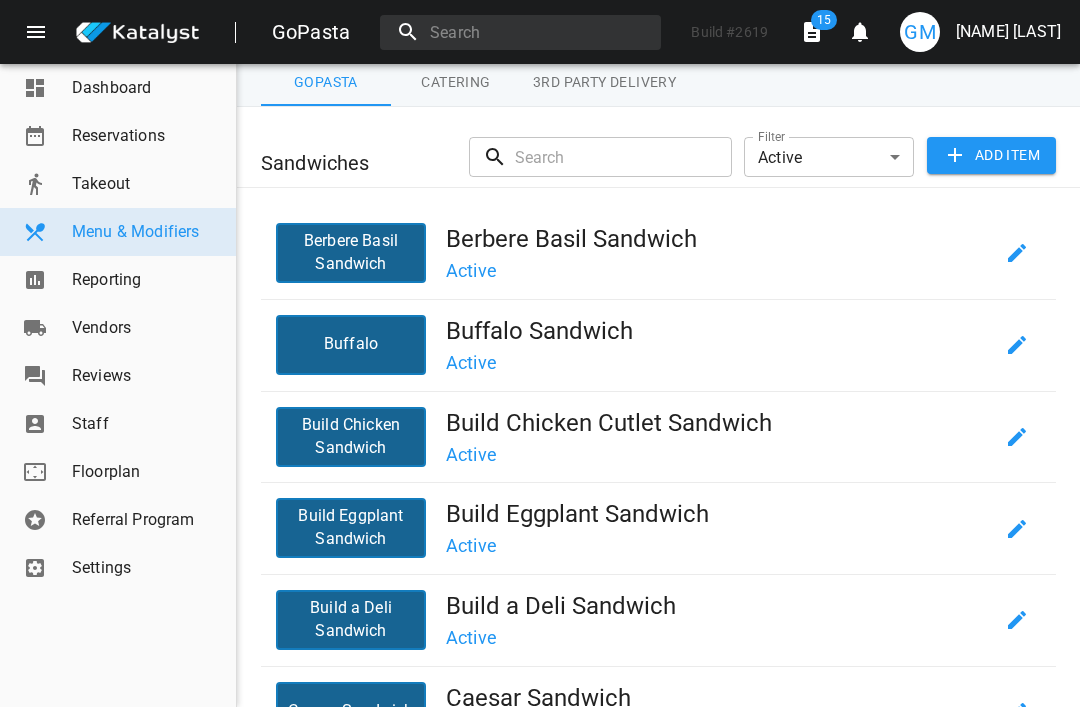 click on "Berbere Basil Sandwich" at bounding box center (719, 239) 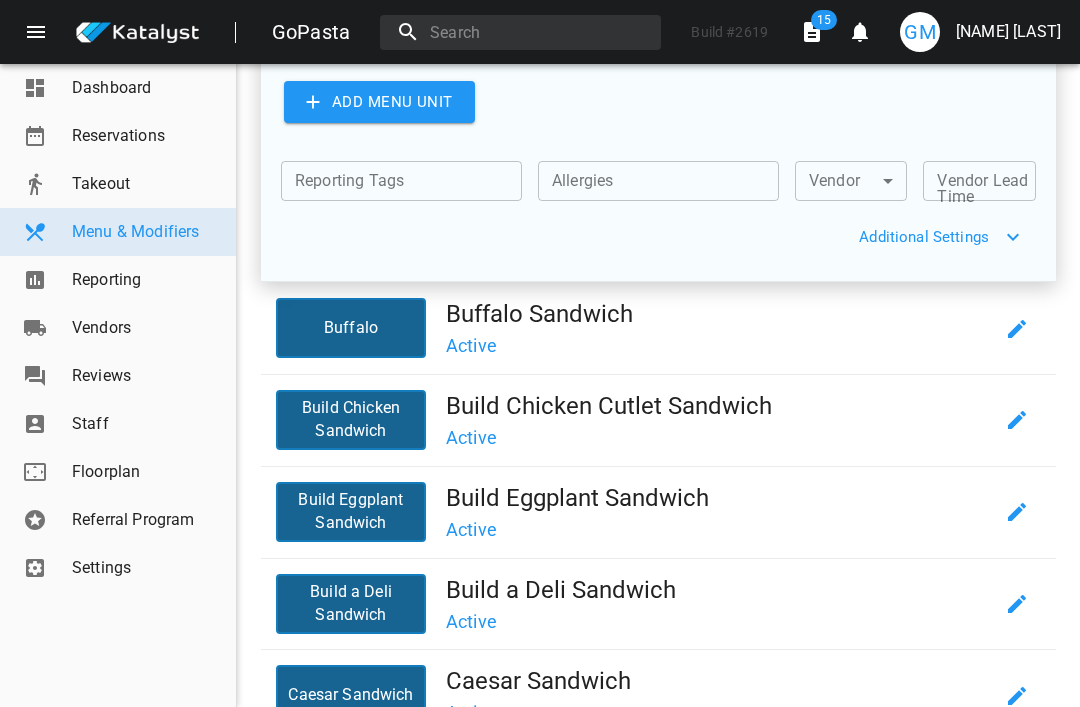 scroll, scrollTop: 980, scrollLeft: 0, axis: vertical 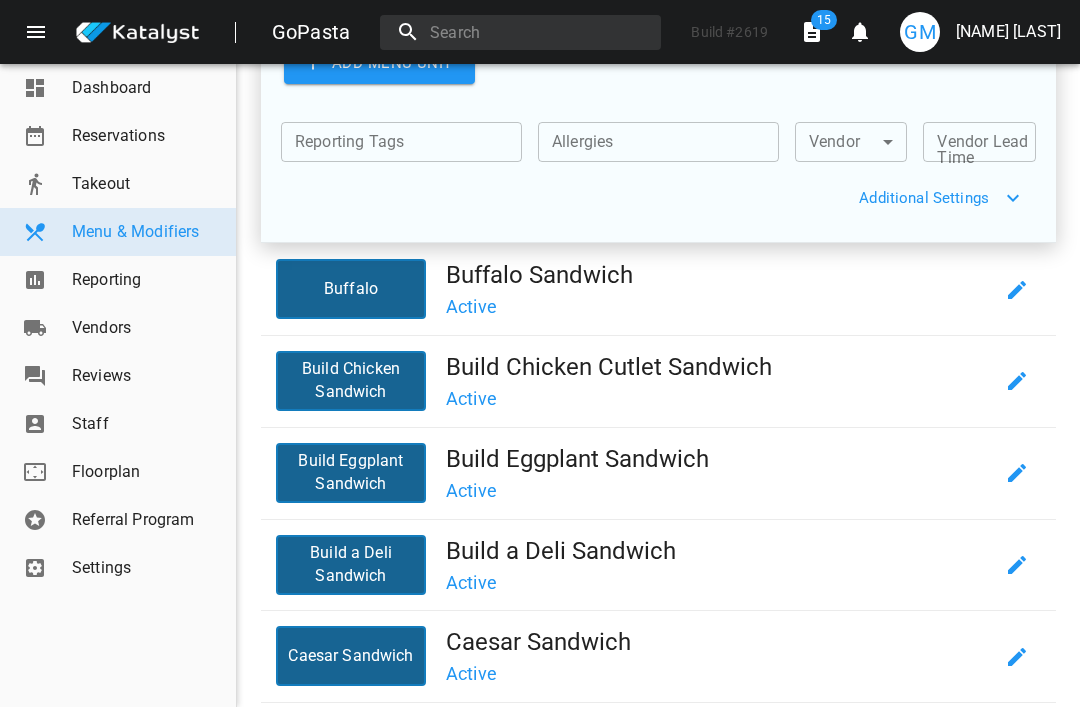 click on "Caesar Sandwich" at bounding box center [719, 642] 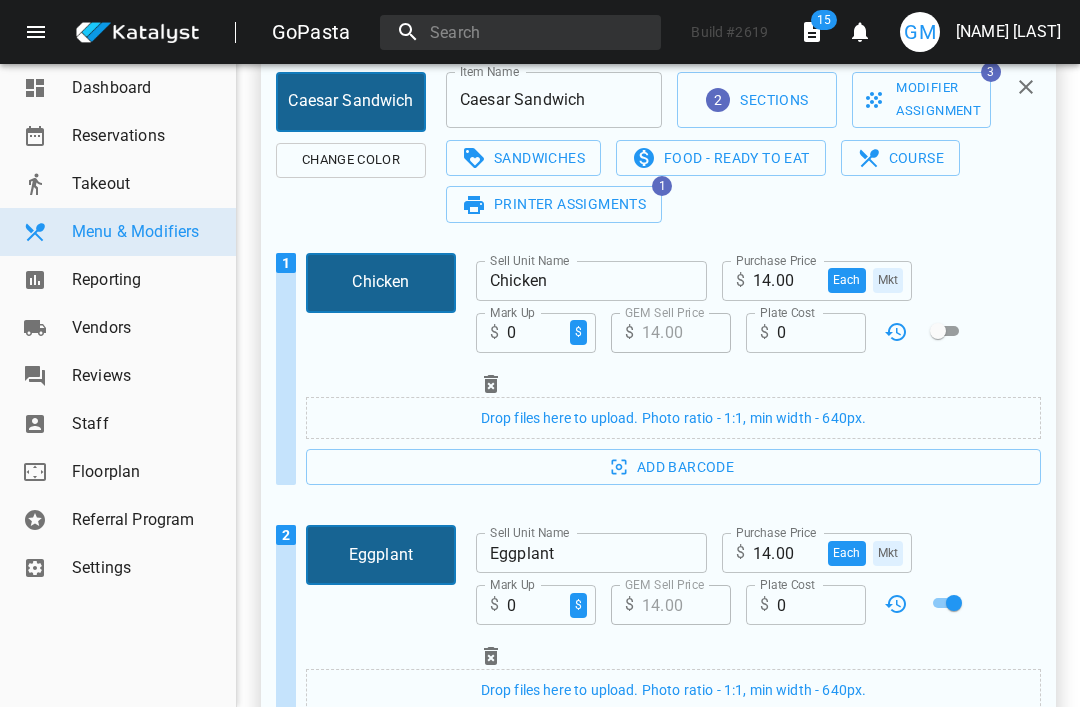 scroll, scrollTop: 674, scrollLeft: 0, axis: vertical 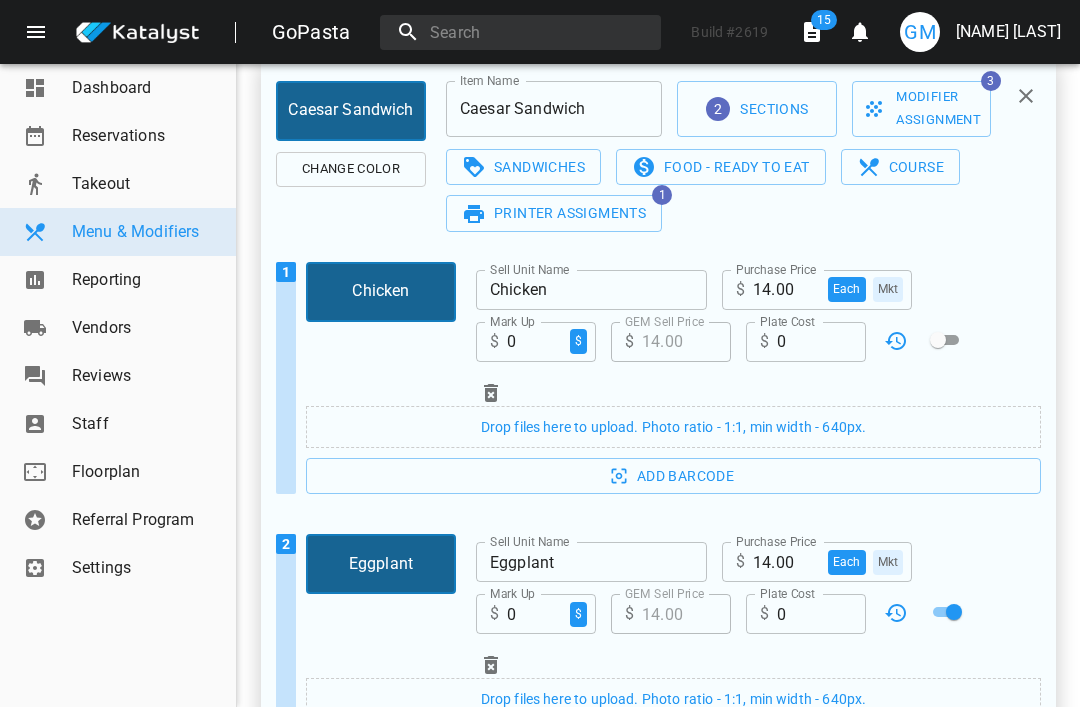 click at bounding box center (938, 340) 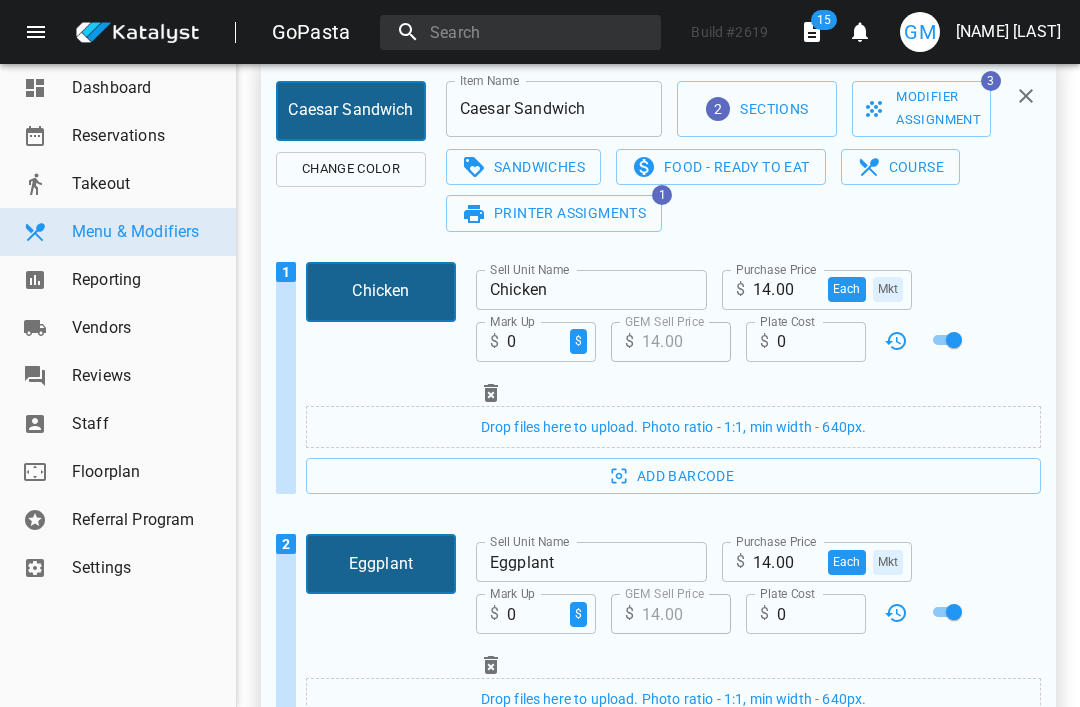 click at bounding box center [954, 340] 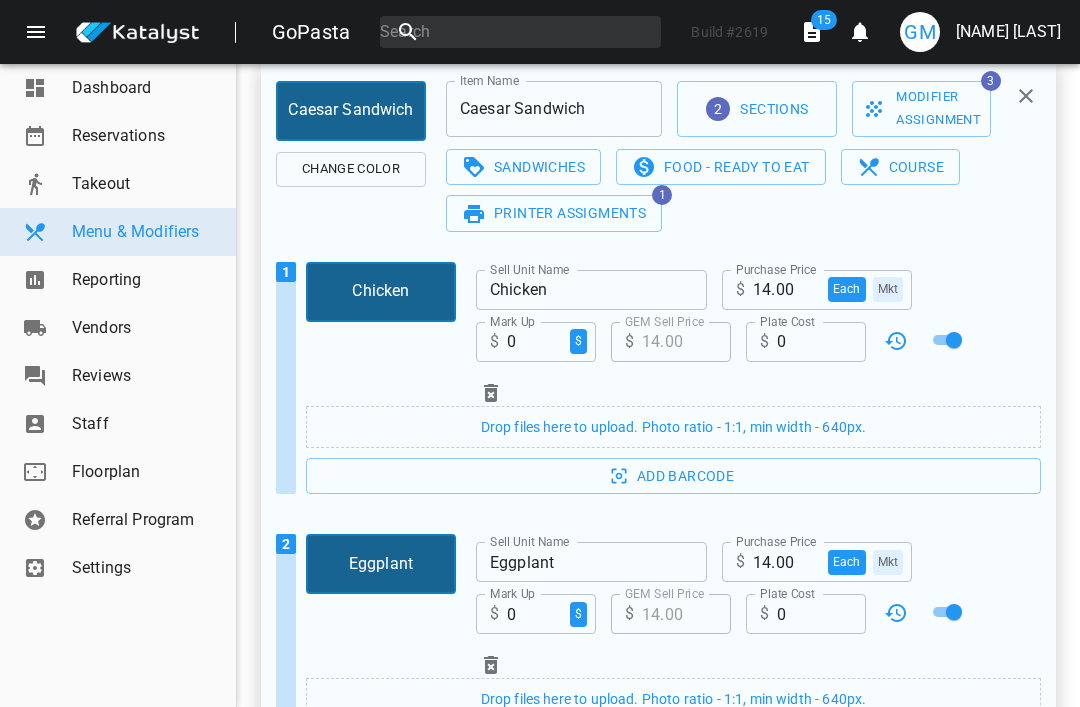 checkbox on "false" 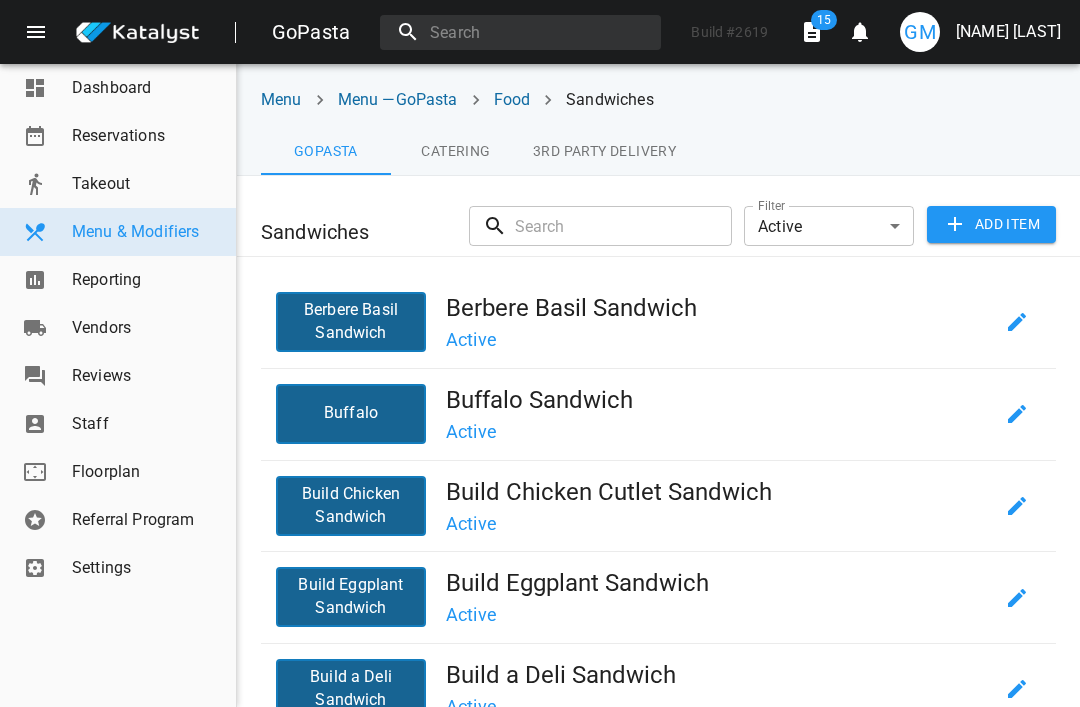 scroll, scrollTop: 0, scrollLeft: 0, axis: both 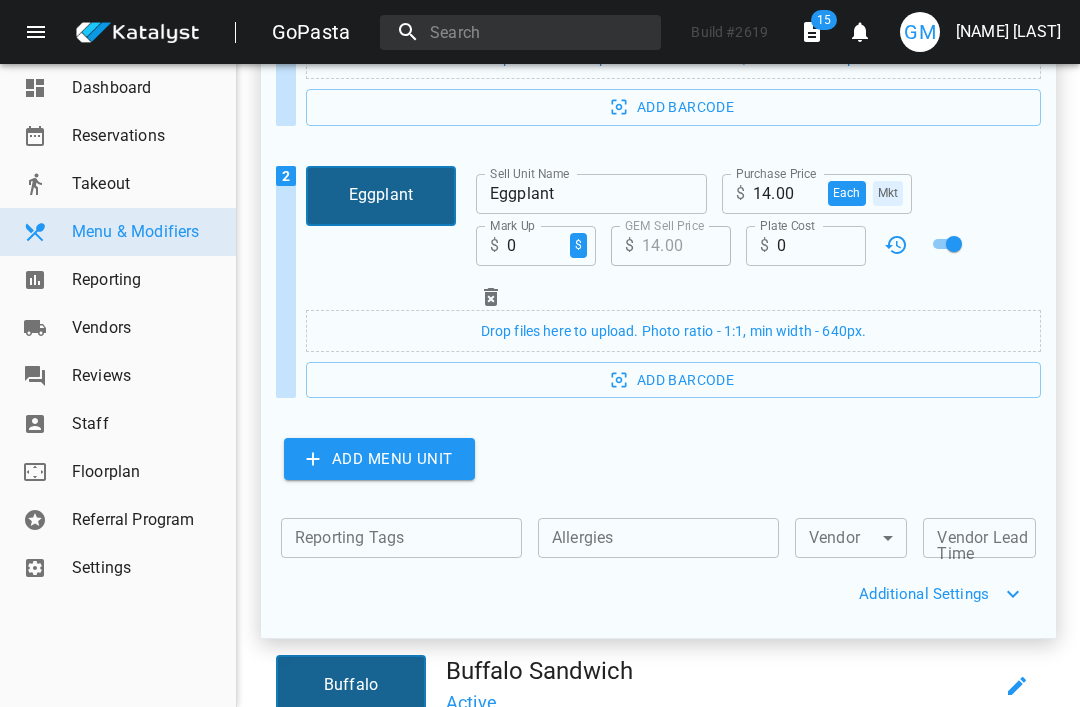click on "Additional Settings" at bounding box center [640, 594] 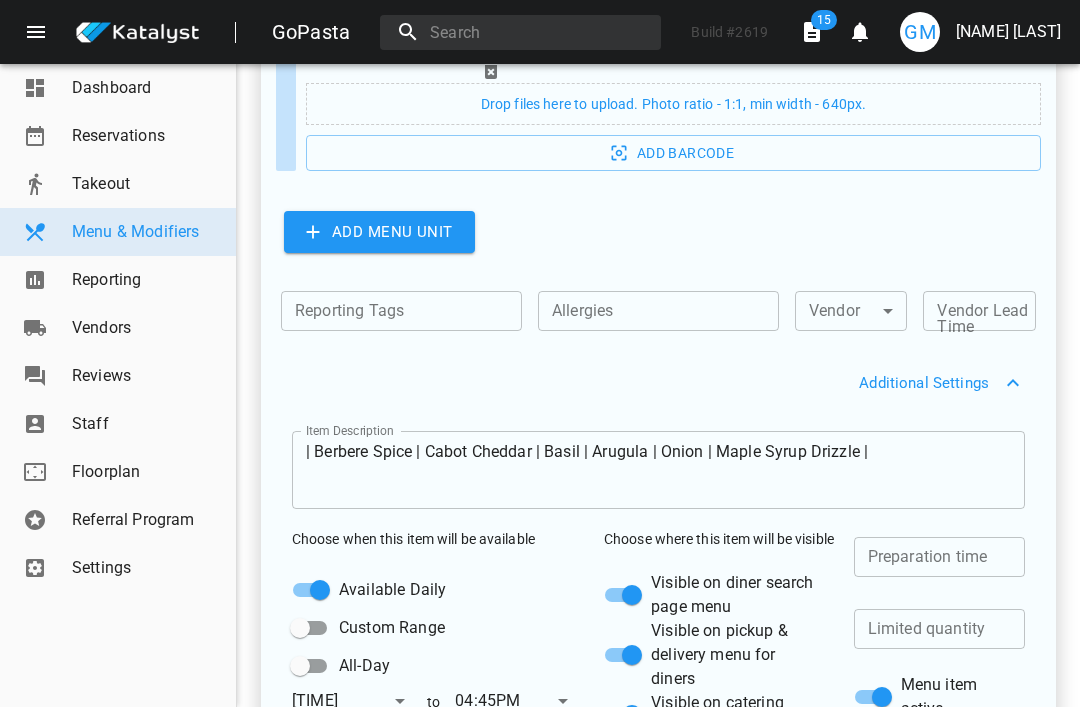 scroll, scrollTop: 854, scrollLeft: 0, axis: vertical 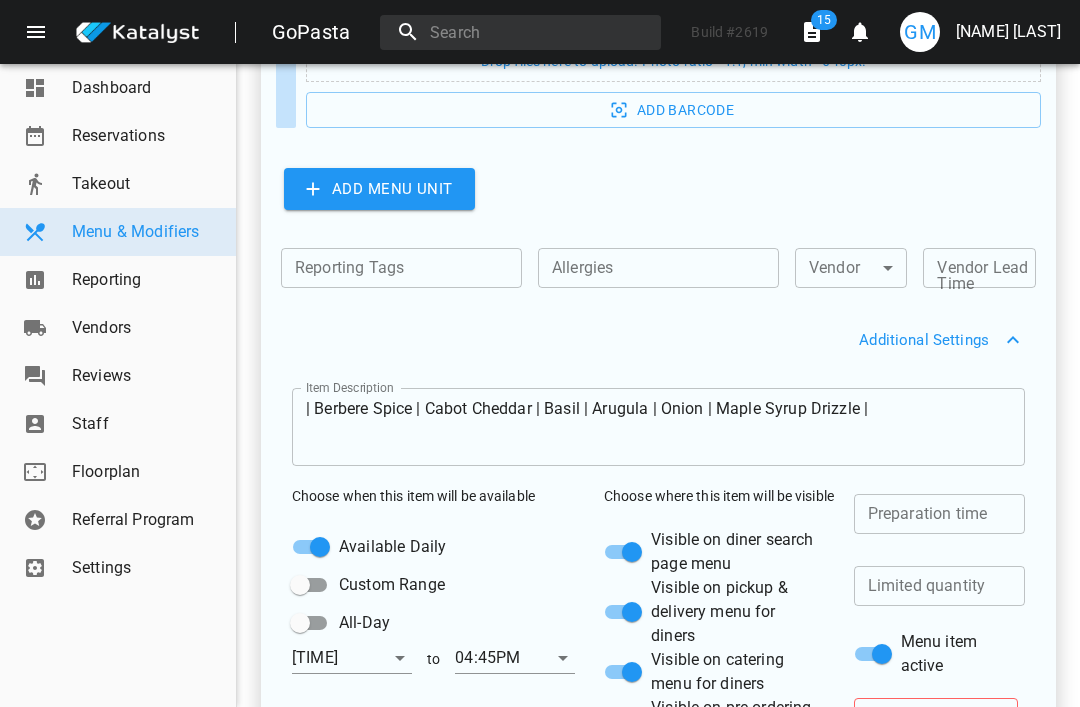 click at bounding box center (939, 514) 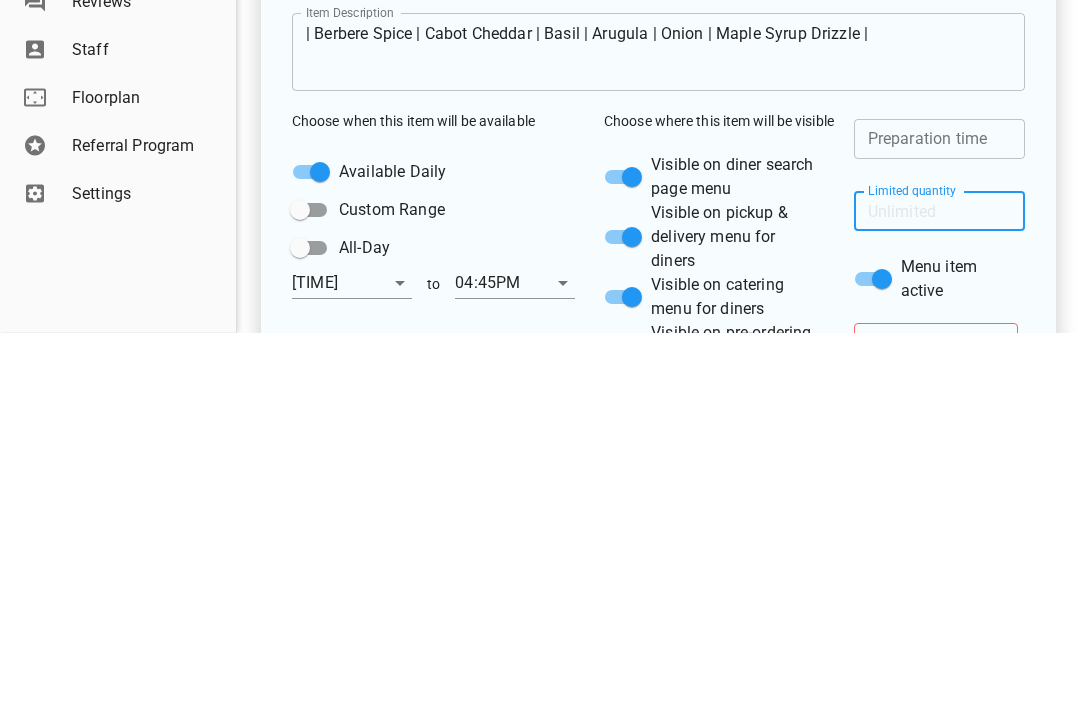 scroll, scrollTop: 64, scrollLeft: 0, axis: vertical 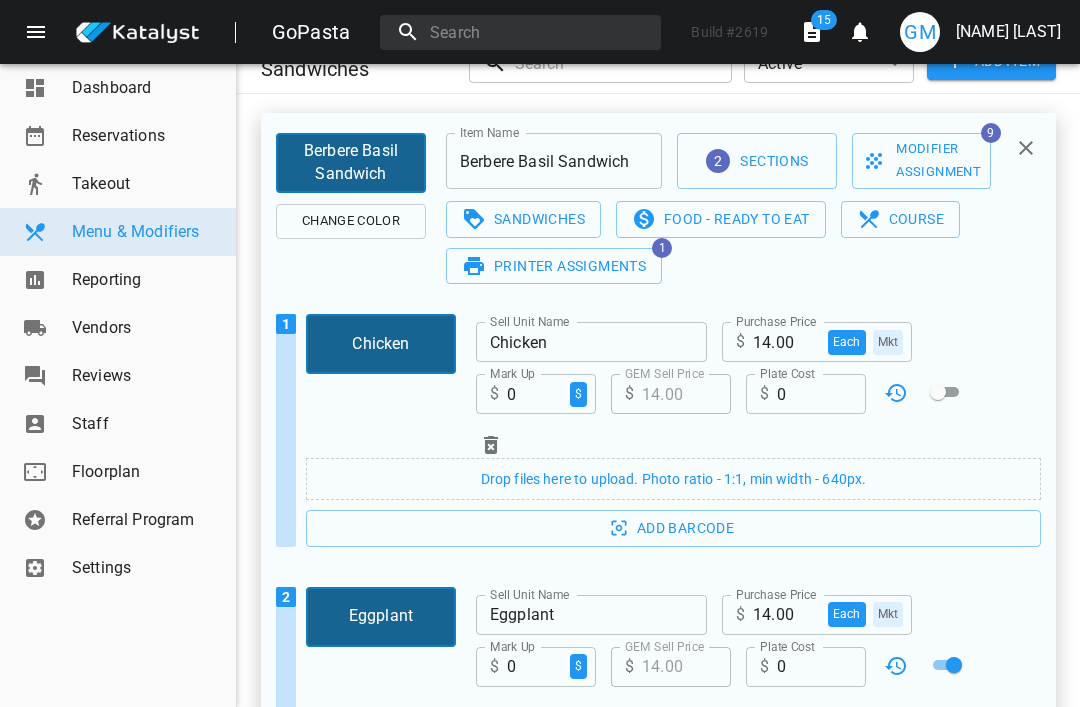 click at bounding box center [938, 392] 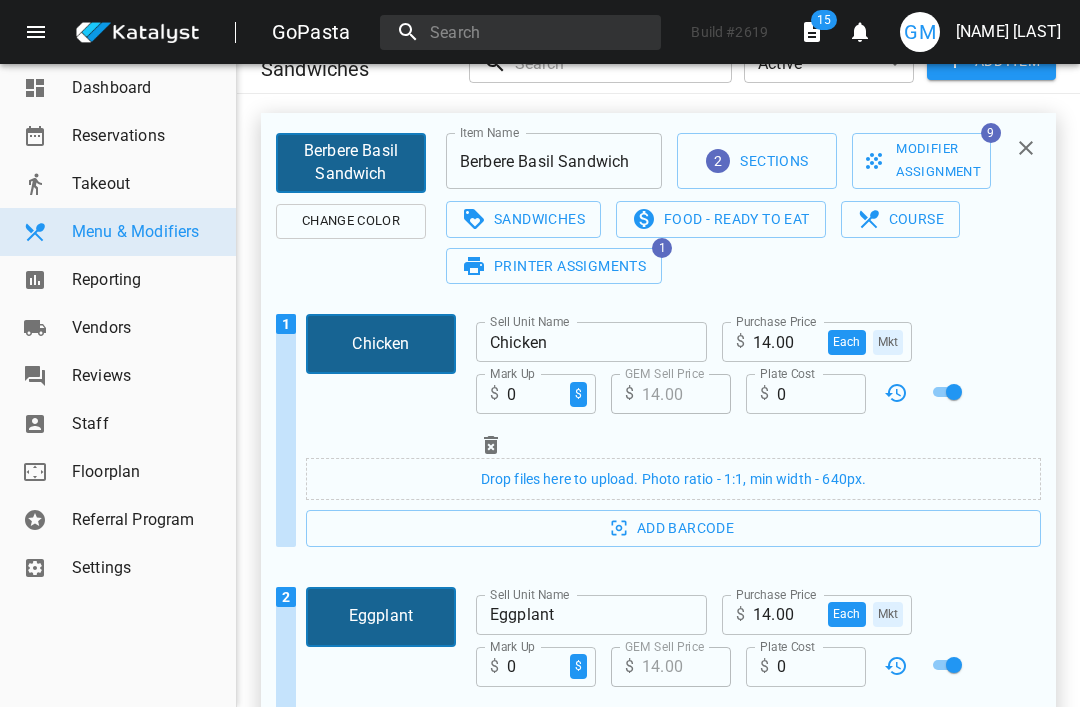 click at bounding box center (954, 392) 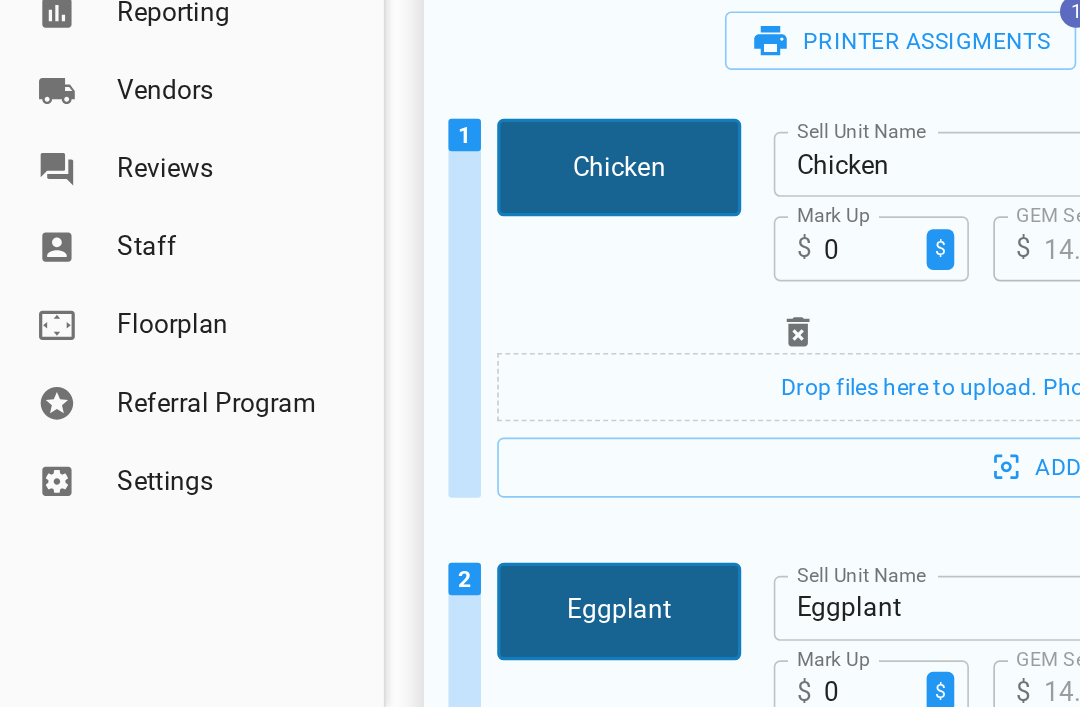 scroll, scrollTop: 128, scrollLeft: 0, axis: vertical 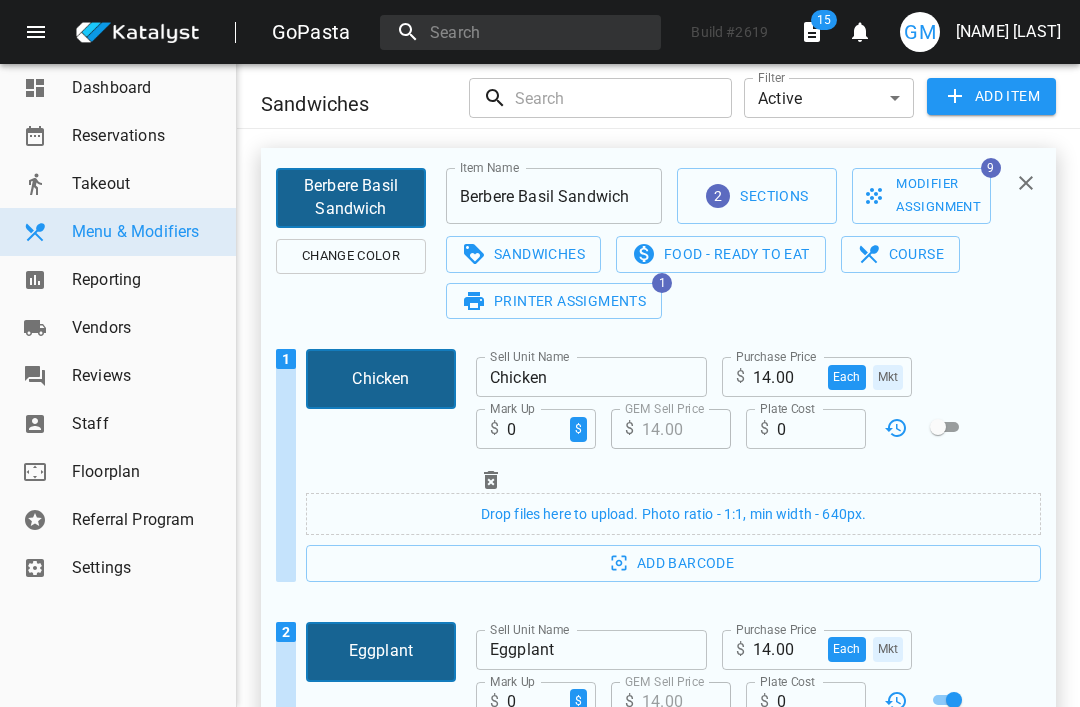 click on "Menu & Modifiers" at bounding box center (118, 232) 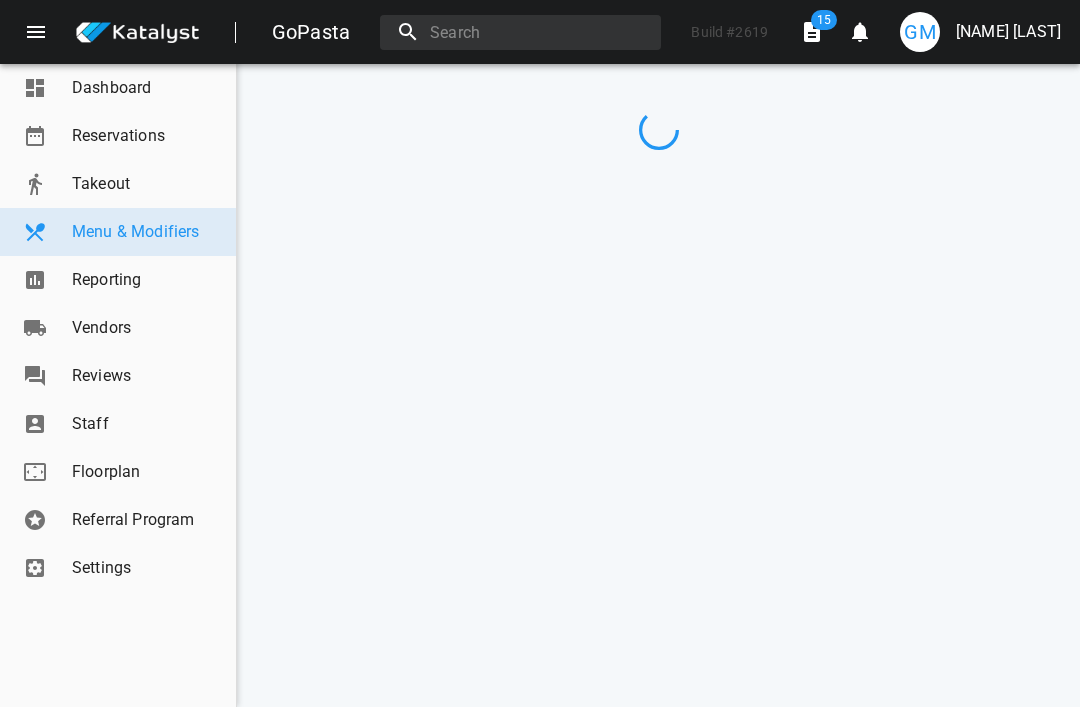 scroll, scrollTop: 0, scrollLeft: 0, axis: both 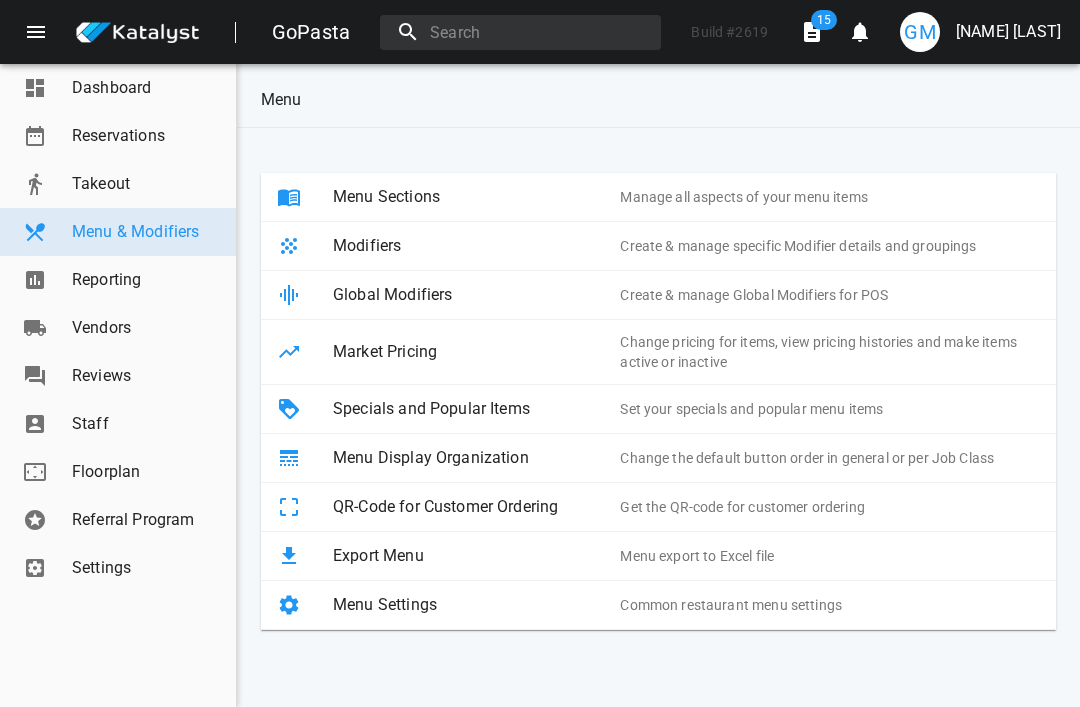 click on "Menu Sections Manage all aspects of your menu items" at bounding box center (658, 197) 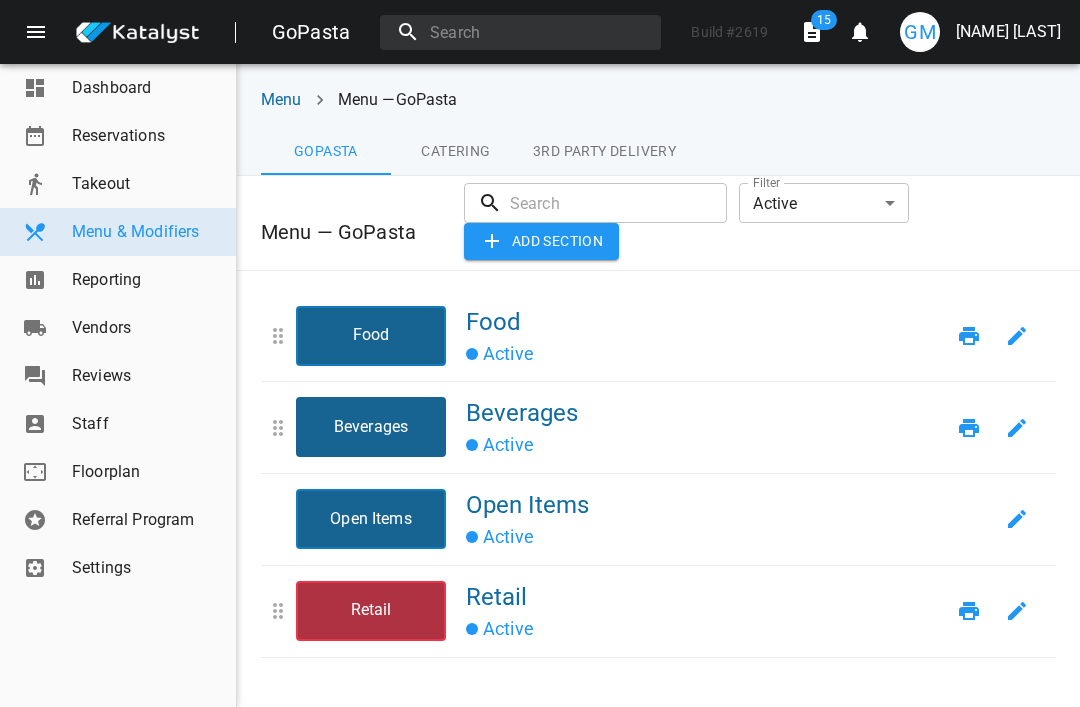 click on "Food" at bounding box center (705, 322) 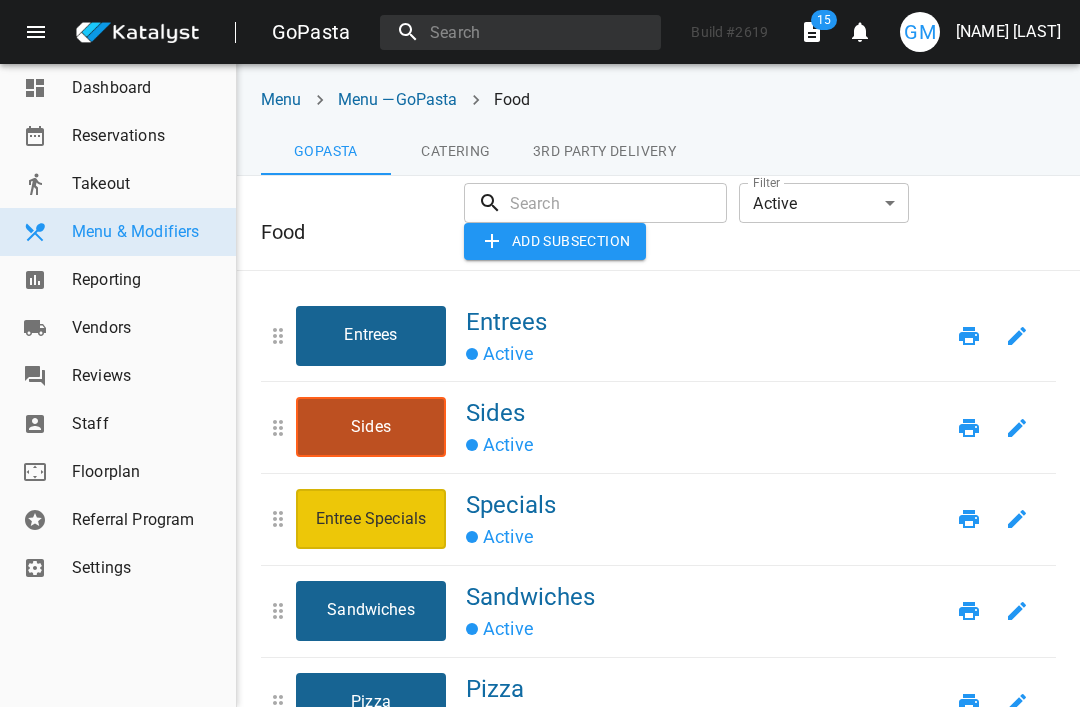 click on "Entrees" at bounding box center [705, 322] 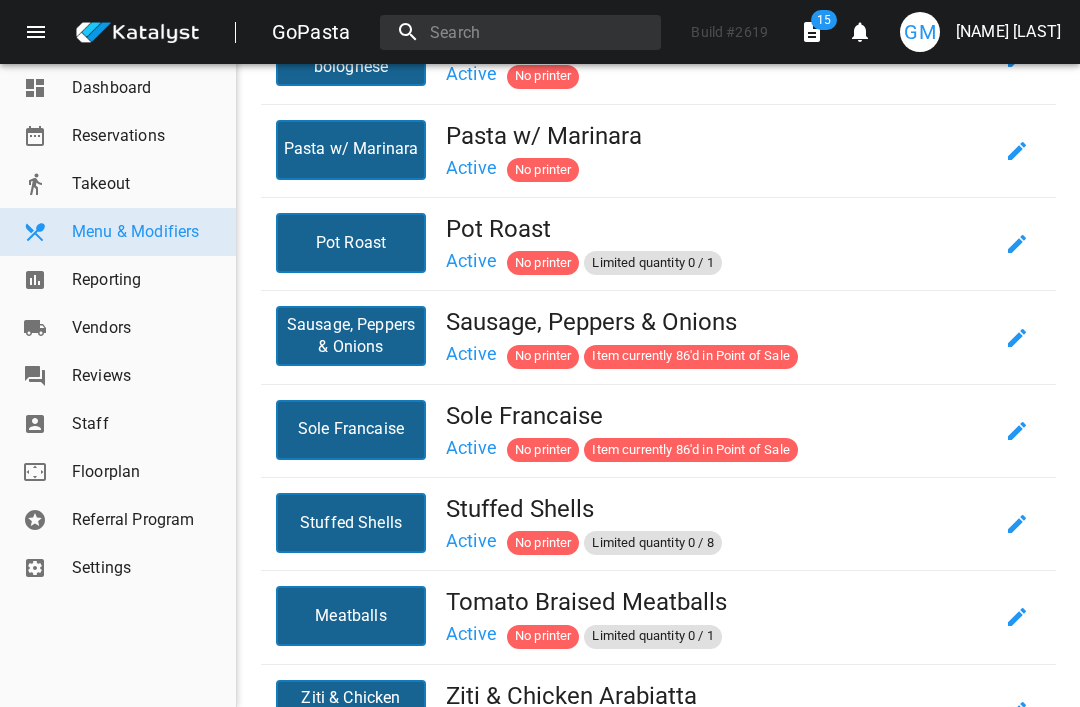 scroll, scrollTop: 1307, scrollLeft: 0, axis: vertical 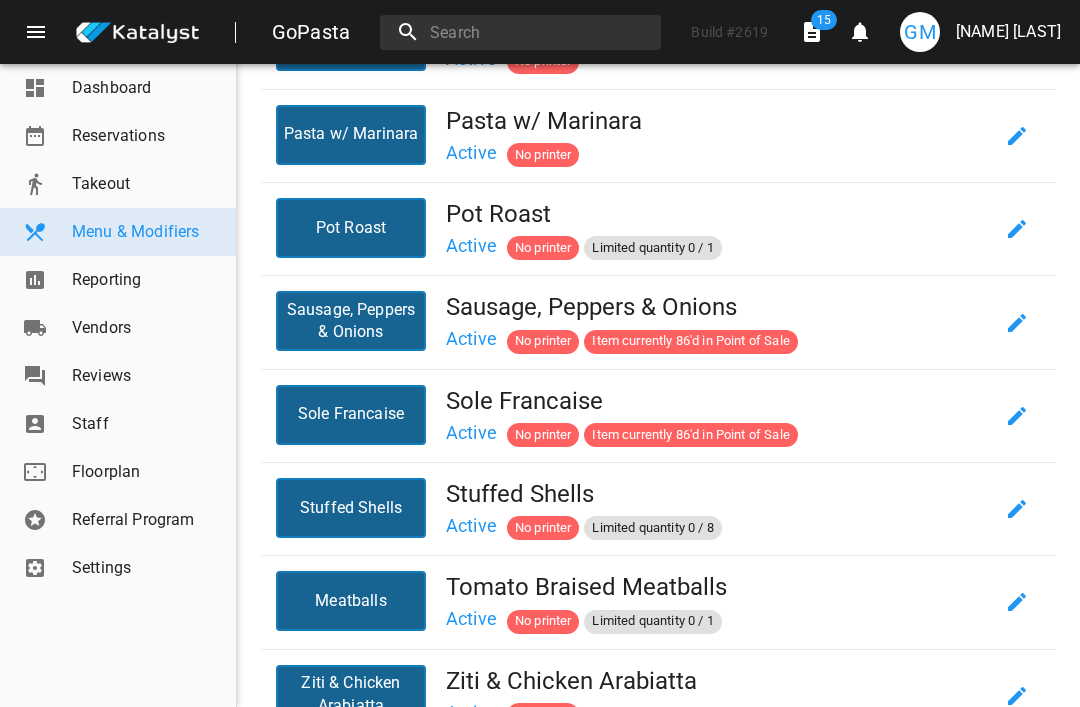 click on "Active No printer Limited quantity 0 / 1" at bounding box center (719, 618) 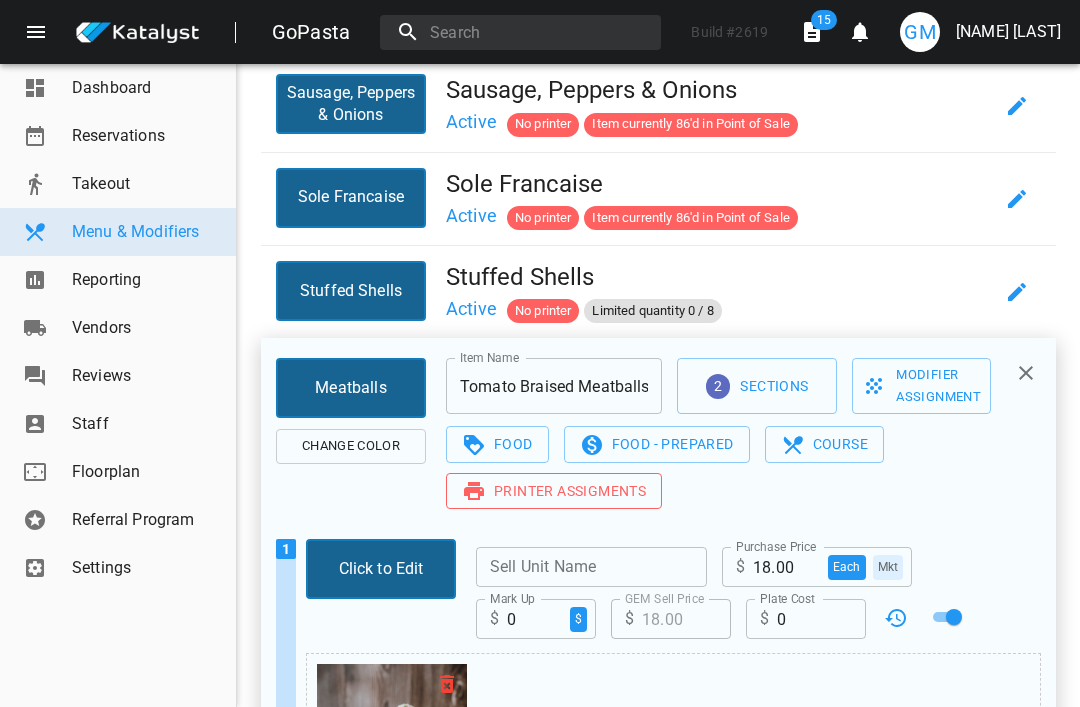 scroll, scrollTop: 1907, scrollLeft: 0, axis: vertical 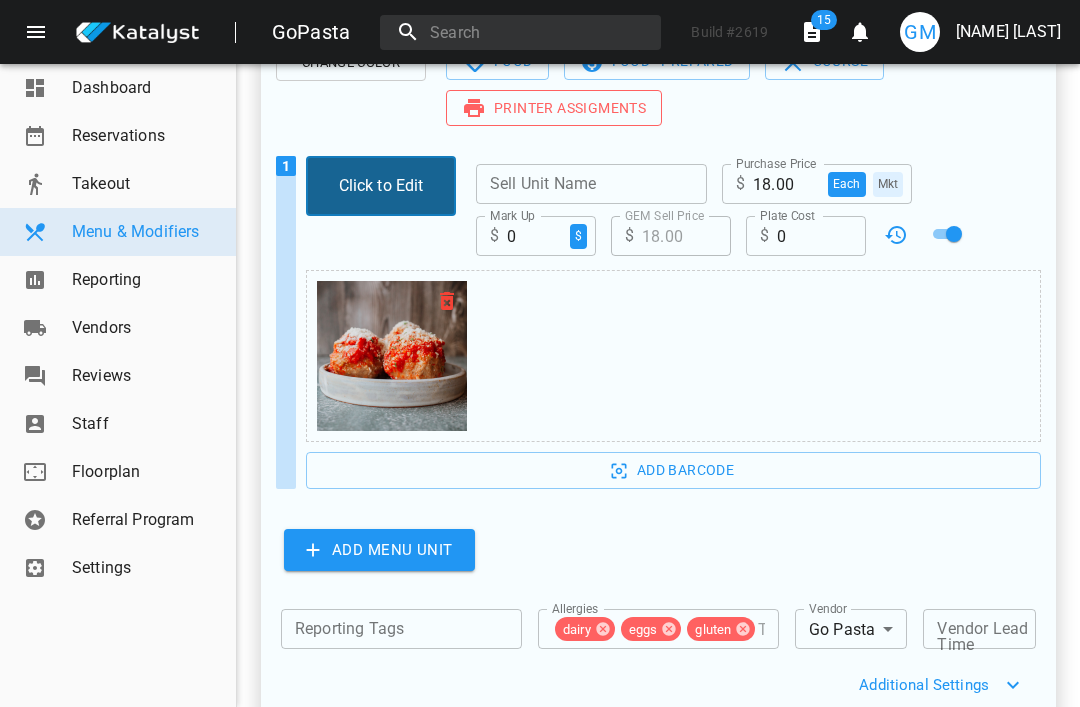 click on "Additional Settings" at bounding box center (640, 685) 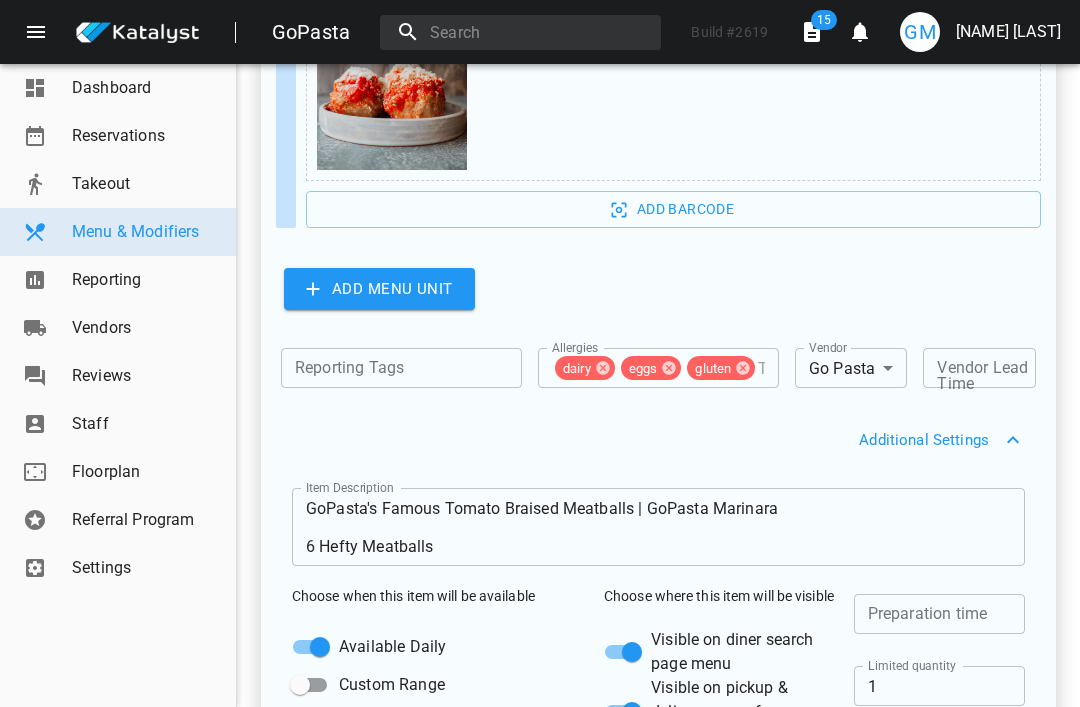 scroll, scrollTop: 2229, scrollLeft: 0, axis: vertical 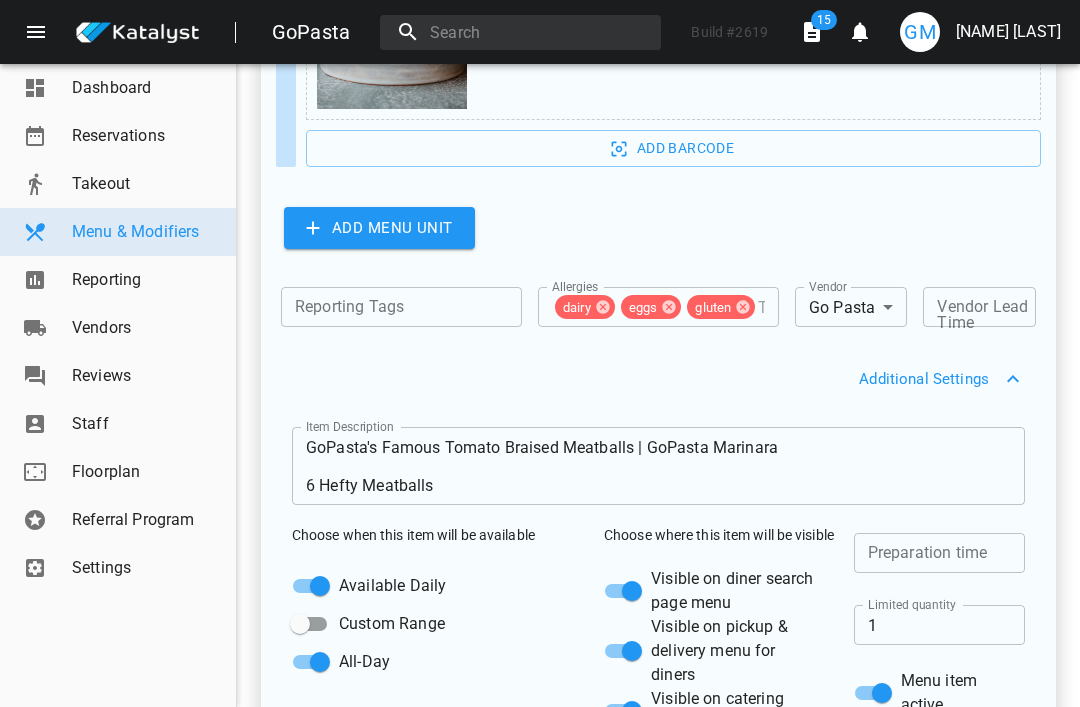 click on "1" at bounding box center (939, 553) 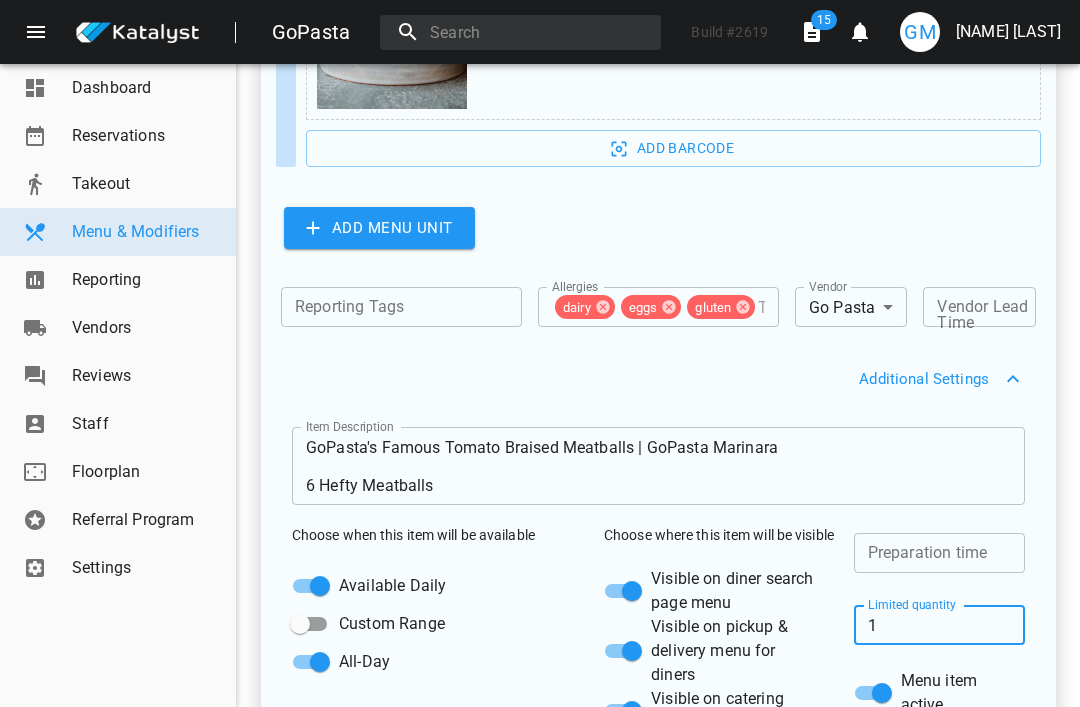 scroll, scrollTop: 64, scrollLeft: 0, axis: vertical 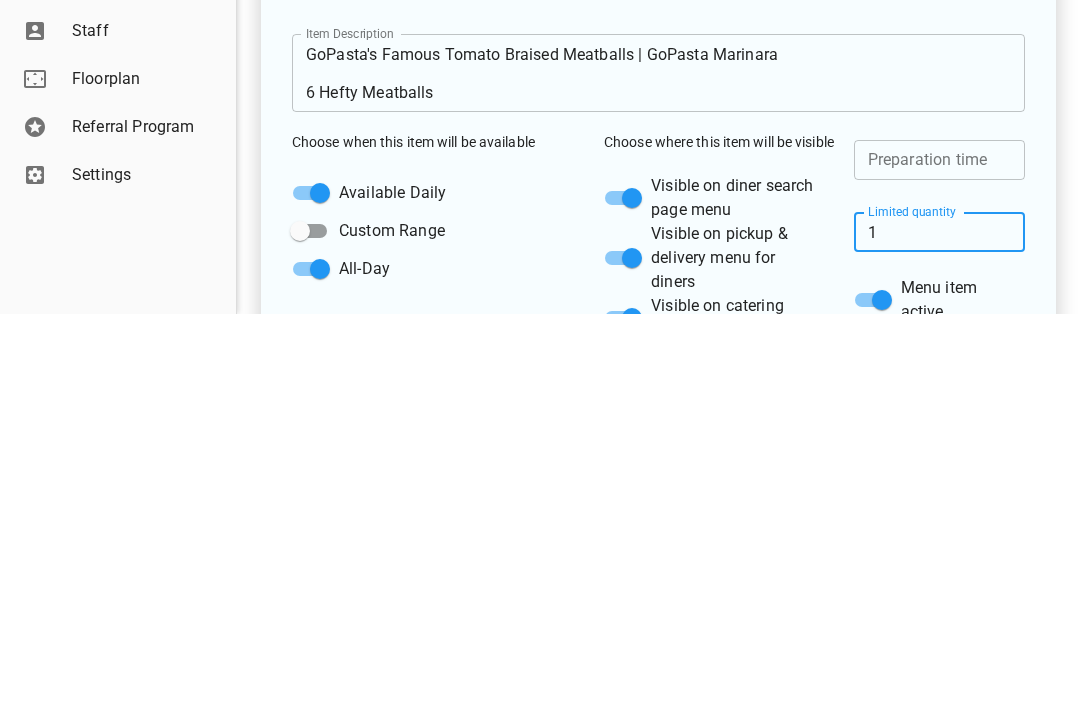 type 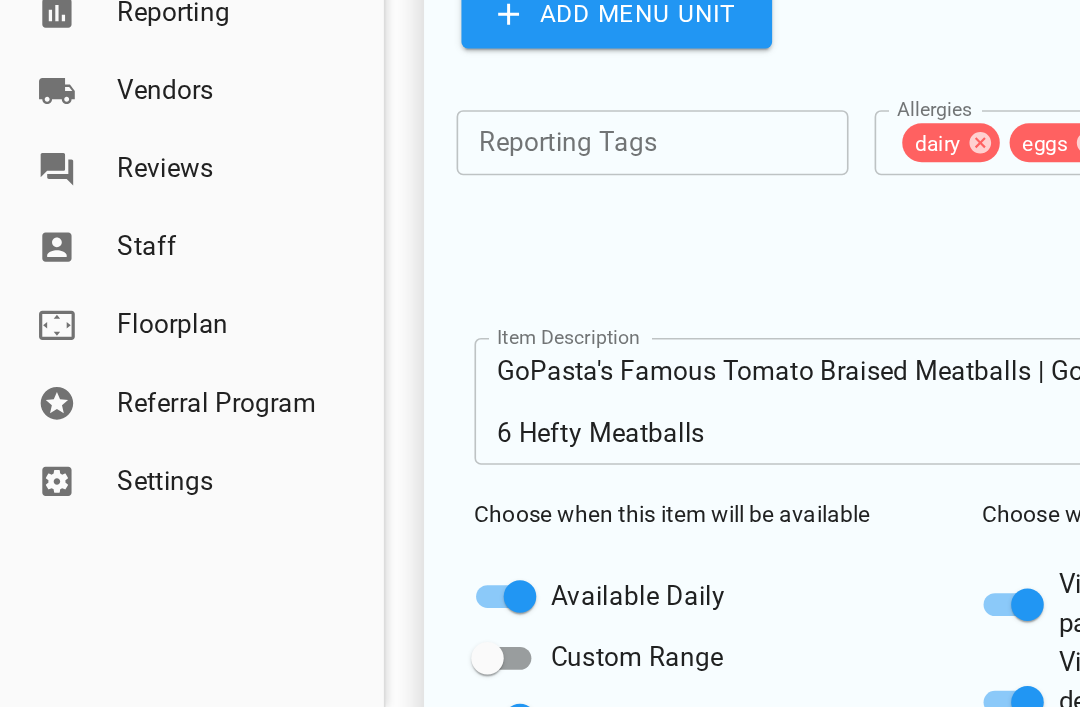 scroll, scrollTop: 2171, scrollLeft: 0, axis: vertical 